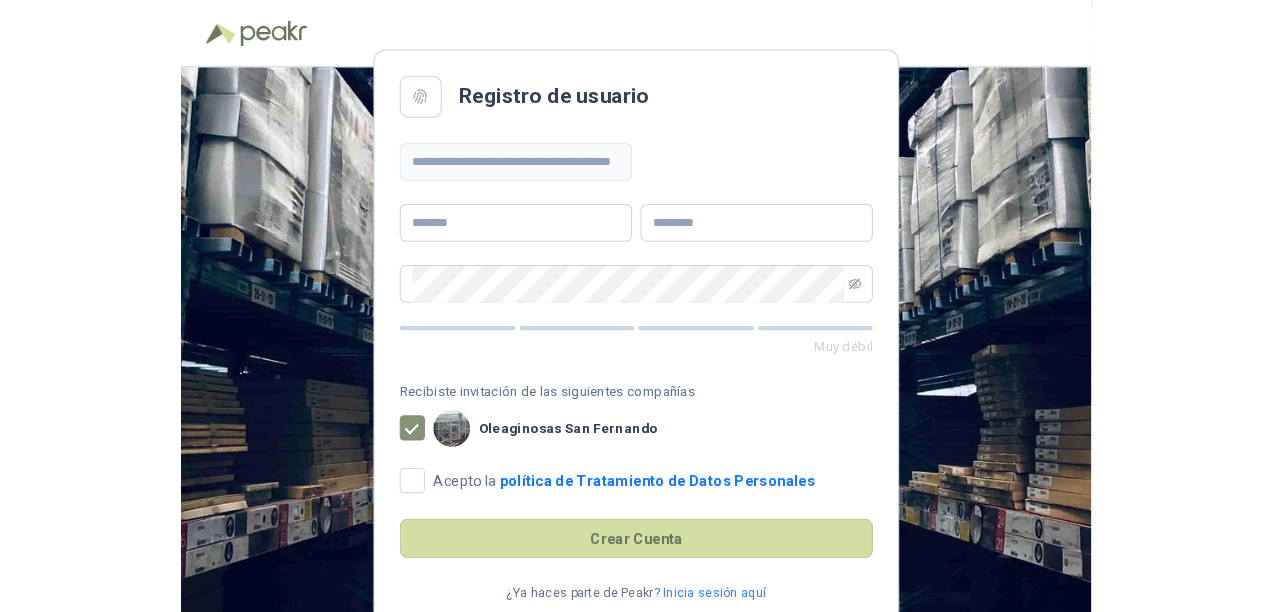 scroll, scrollTop: 0, scrollLeft: 0, axis: both 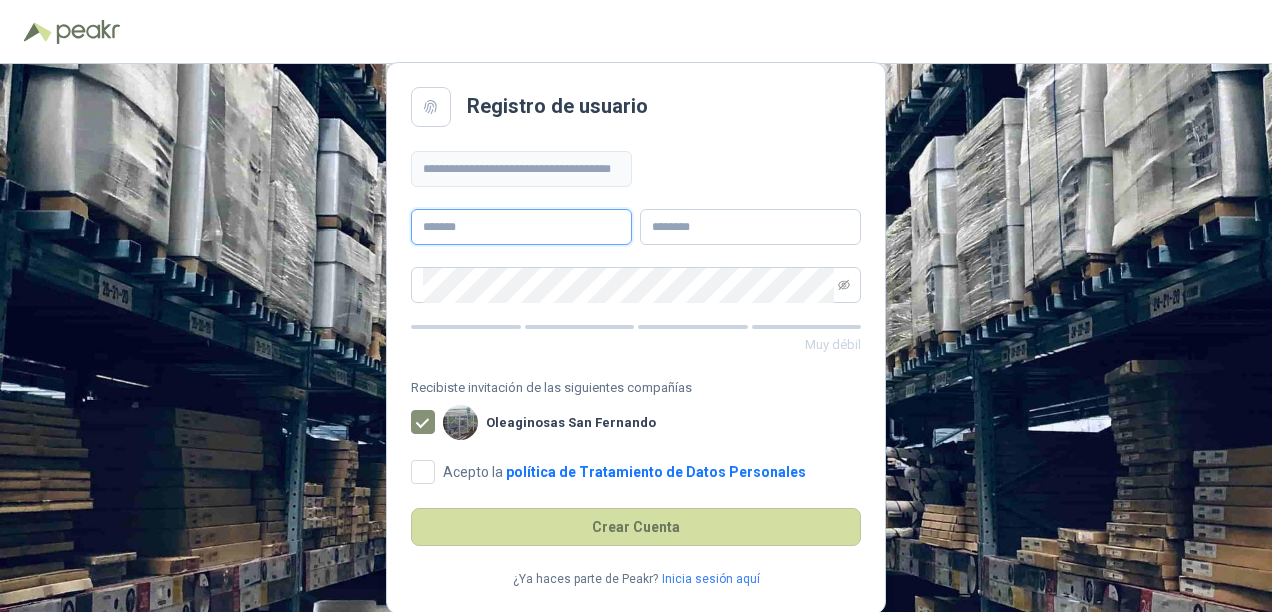 click at bounding box center (521, 227) 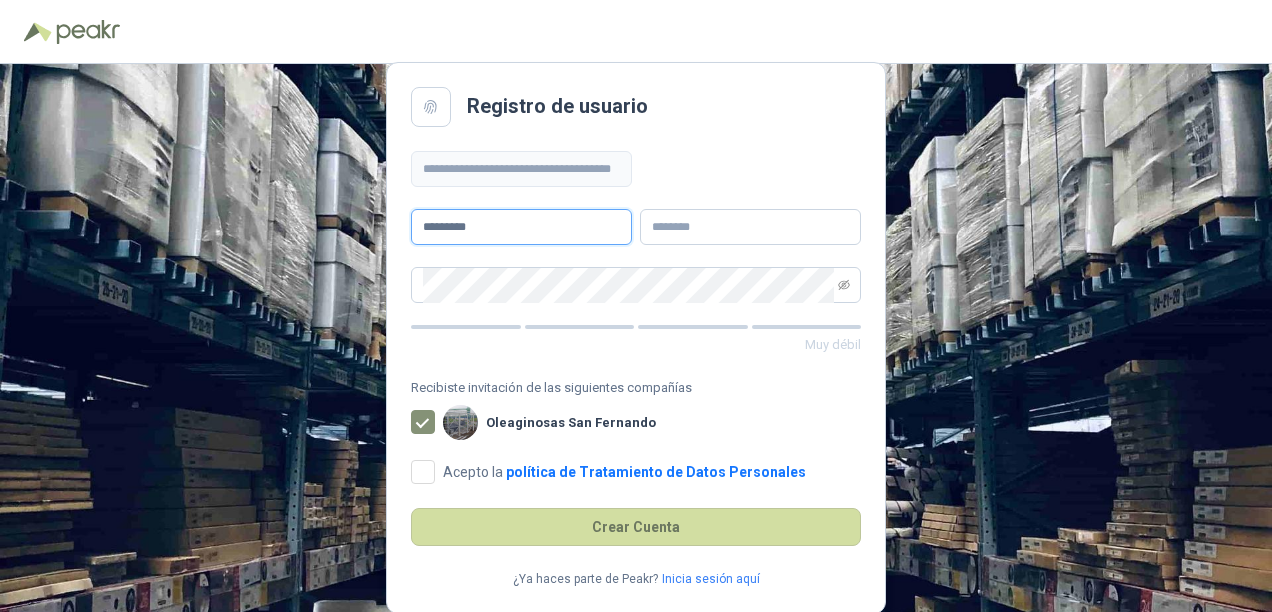 type on "********" 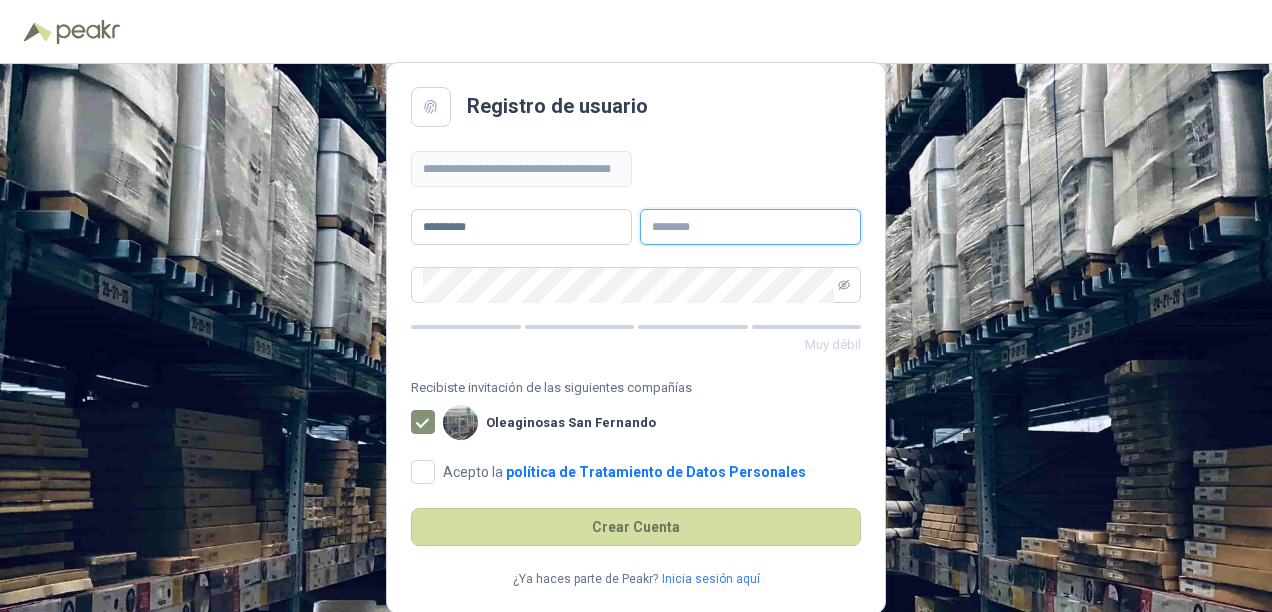 click at bounding box center (750, 227) 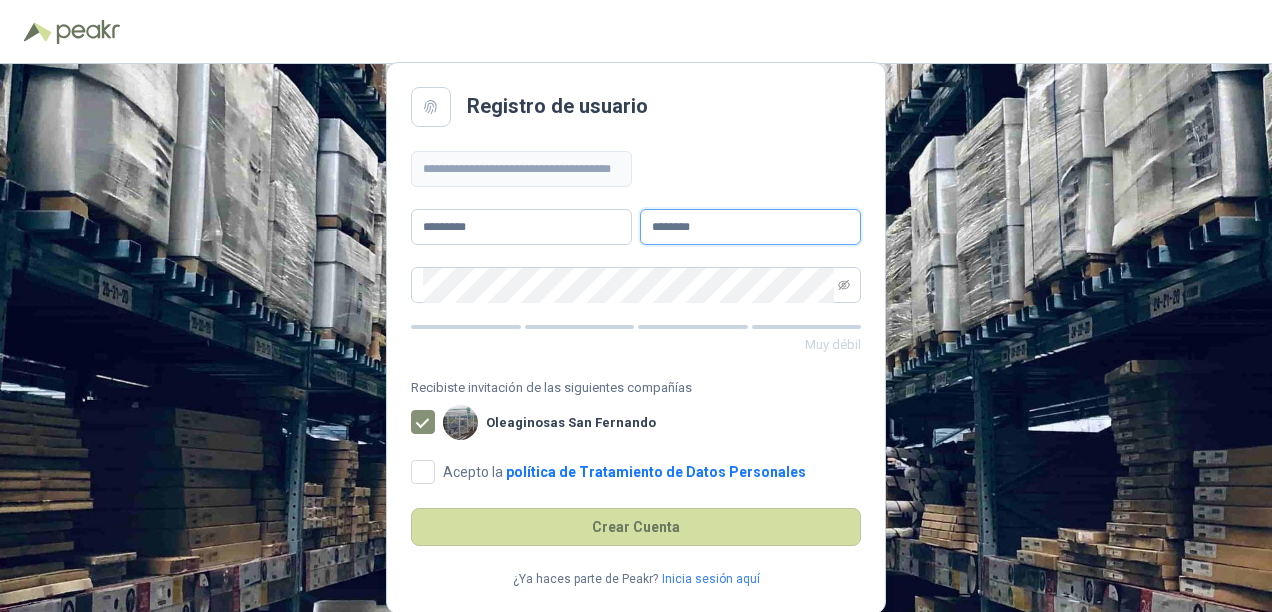type on "********" 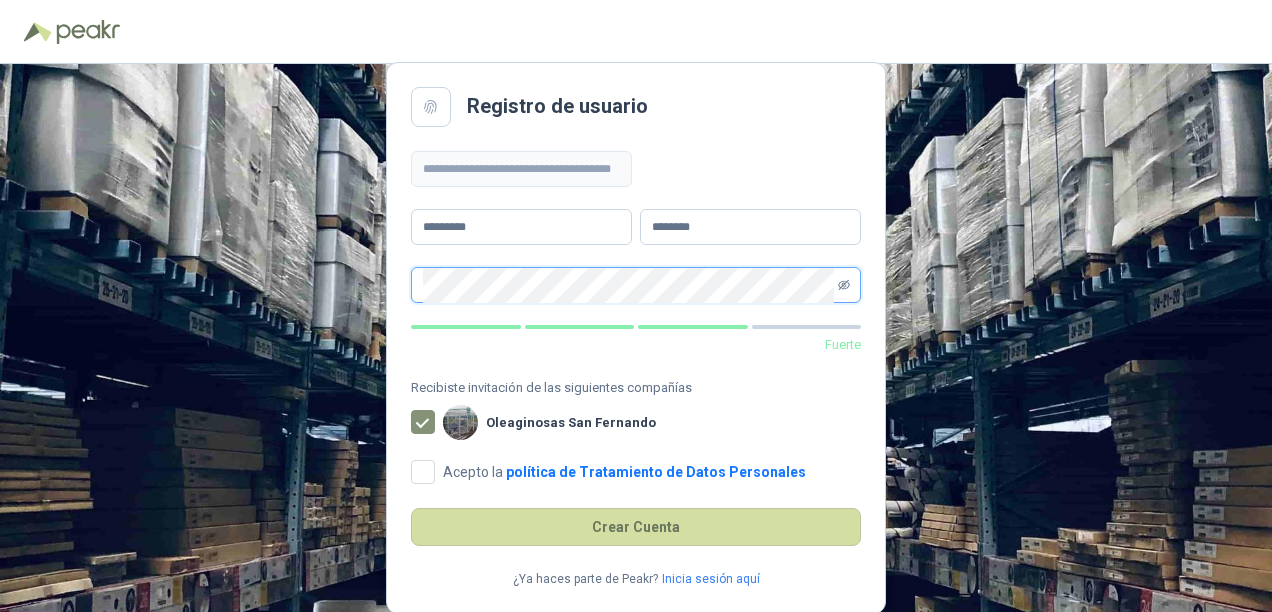 click at bounding box center (844, 285) 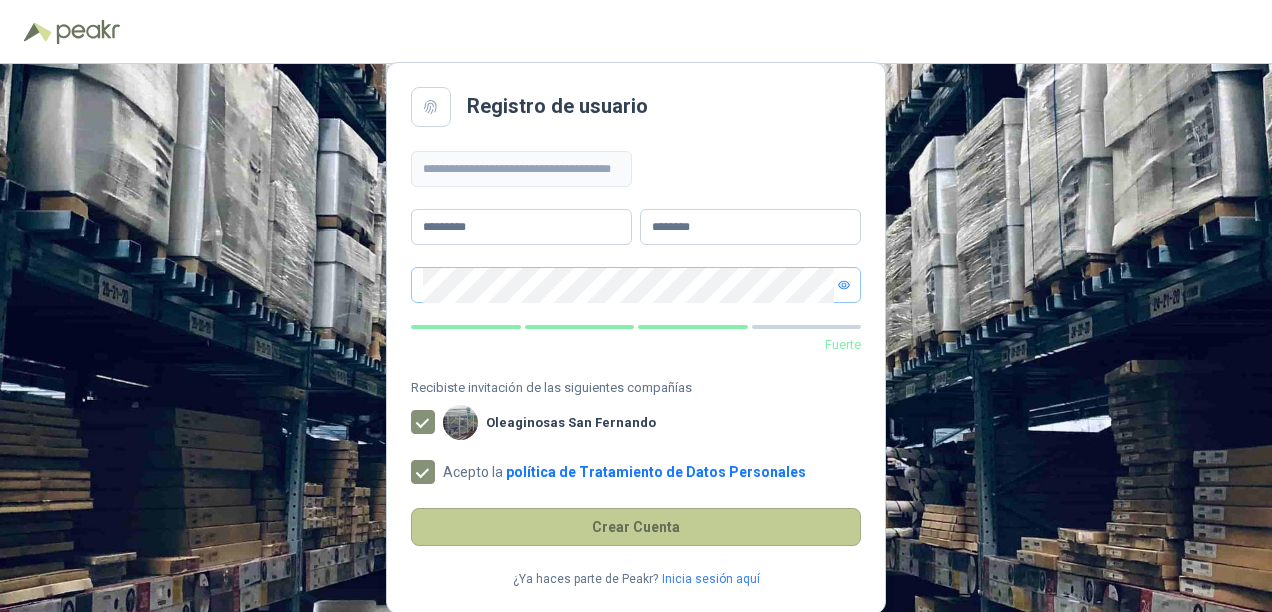 click on "Crear Cuenta" at bounding box center [636, 527] 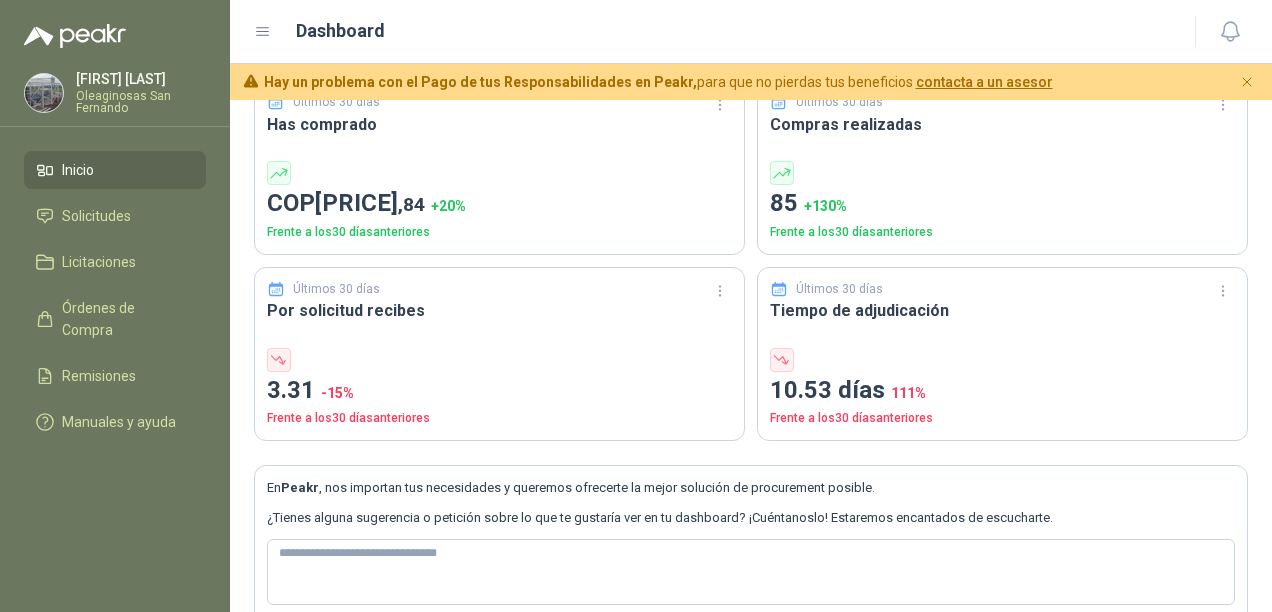 scroll, scrollTop: 0, scrollLeft: 0, axis: both 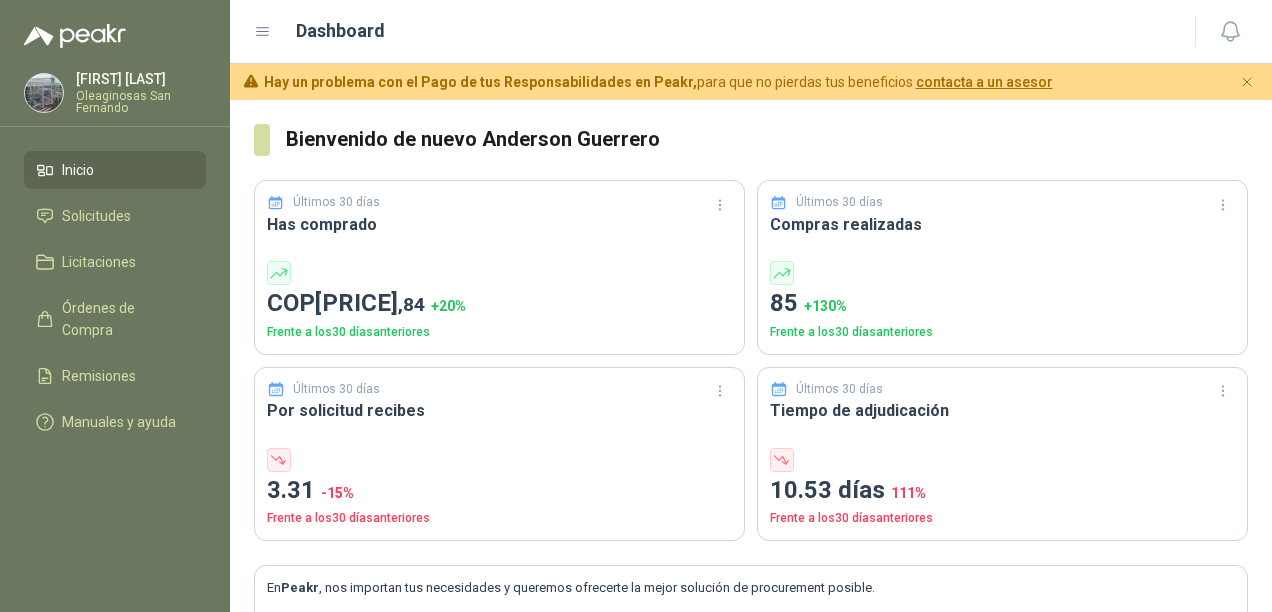 click on "Inicio" at bounding box center [78, 170] 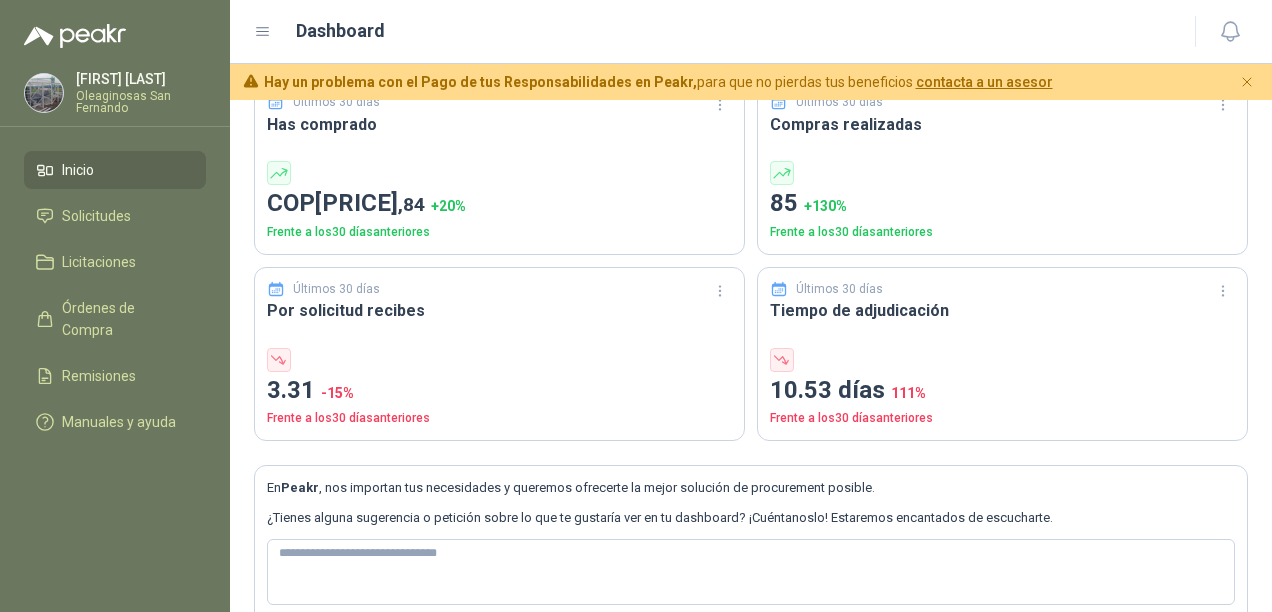 scroll, scrollTop: 0, scrollLeft: 0, axis: both 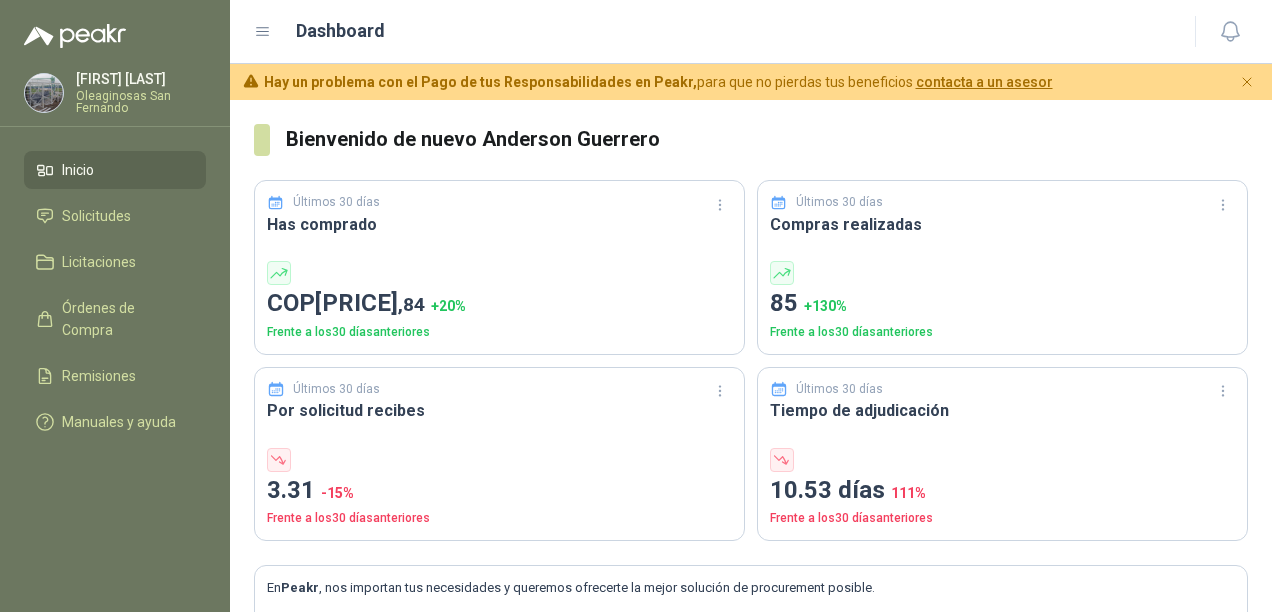 click on "Bienvenido de nuevo Anderson  Guerrero" at bounding box center (767, 139) 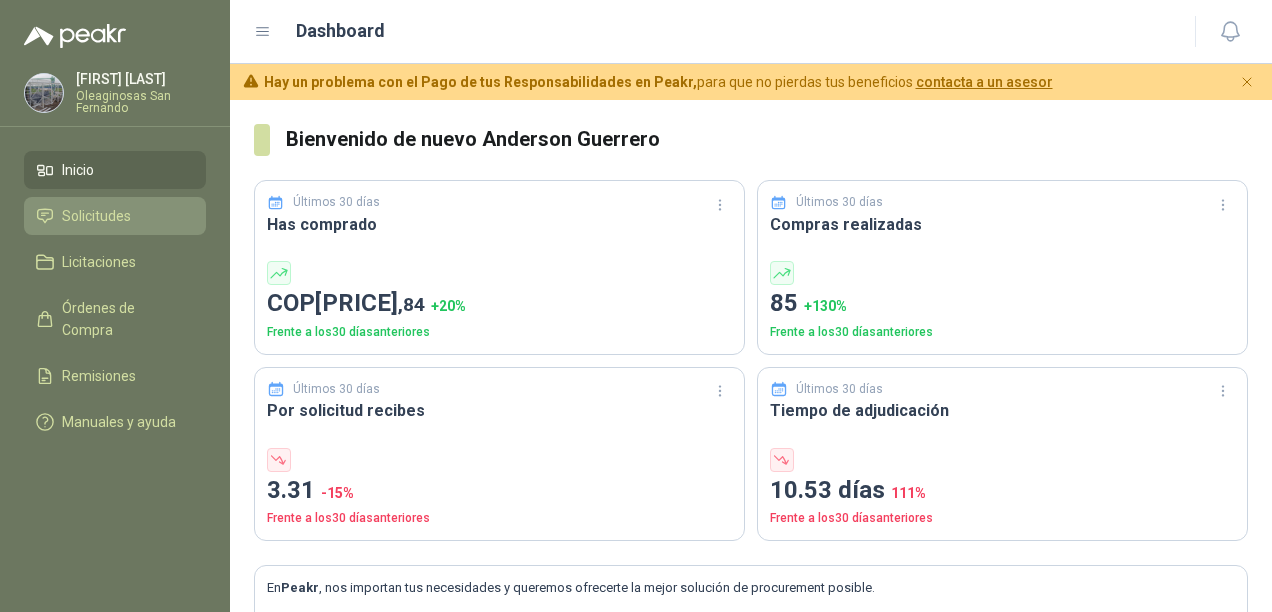click on "Solicitudes" at bounding box center [96, 216] 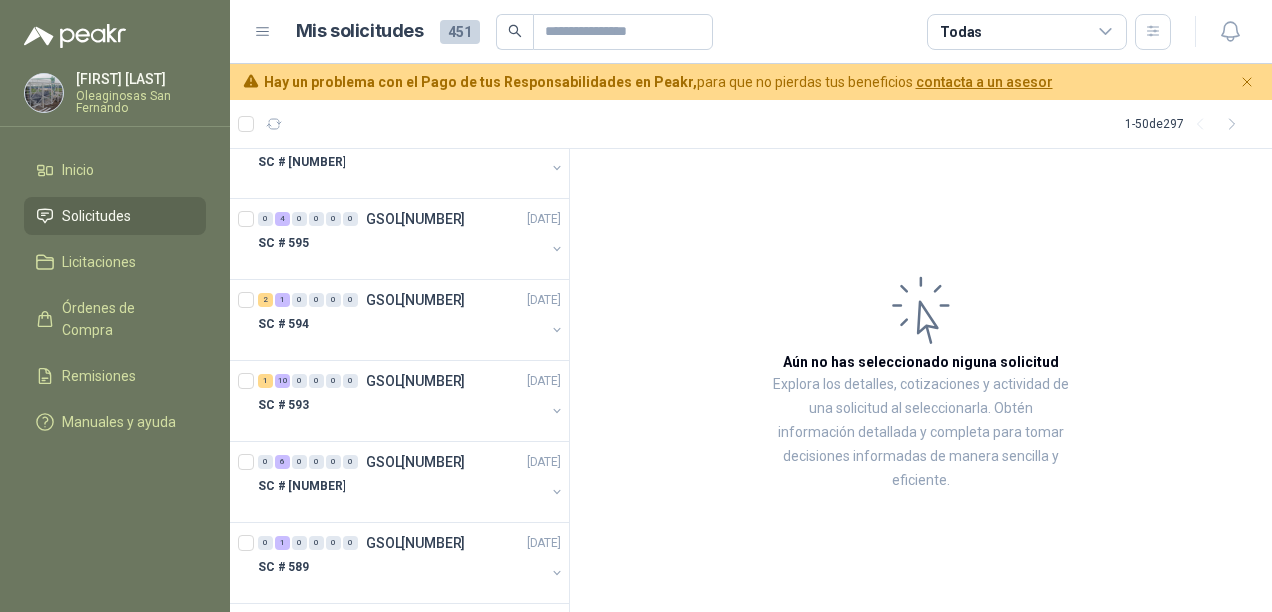 scroll, scrollTop: 0, scrollLeft: 0, axis: both 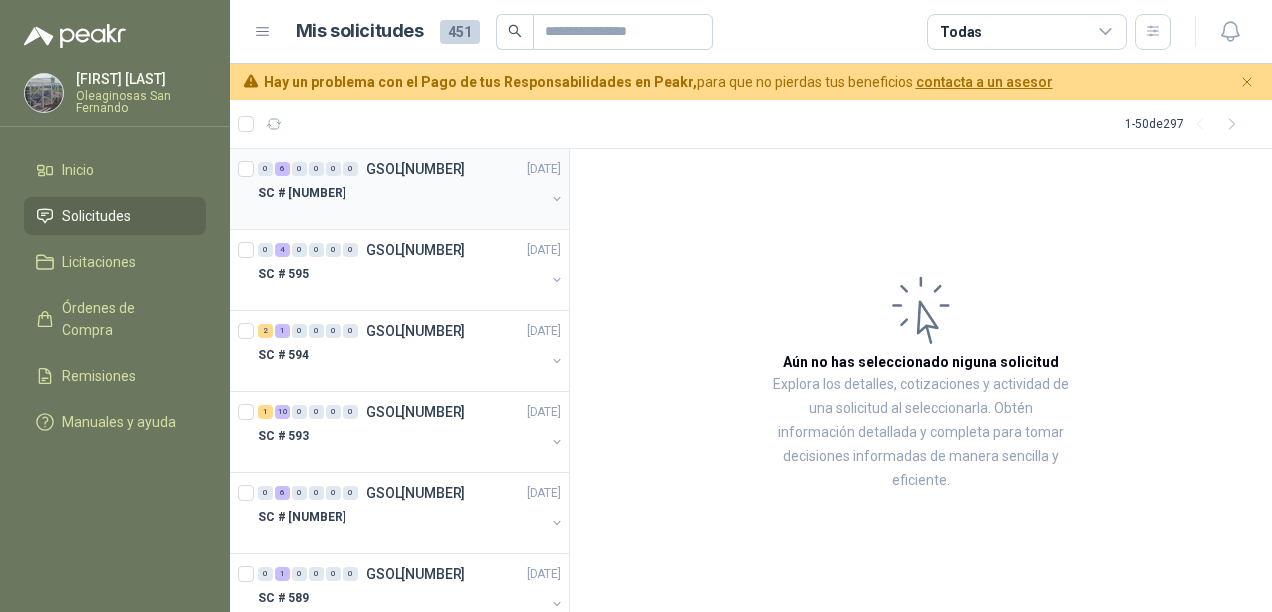 click on "SC # [NUMBER]" at bounding box center [401, 193] 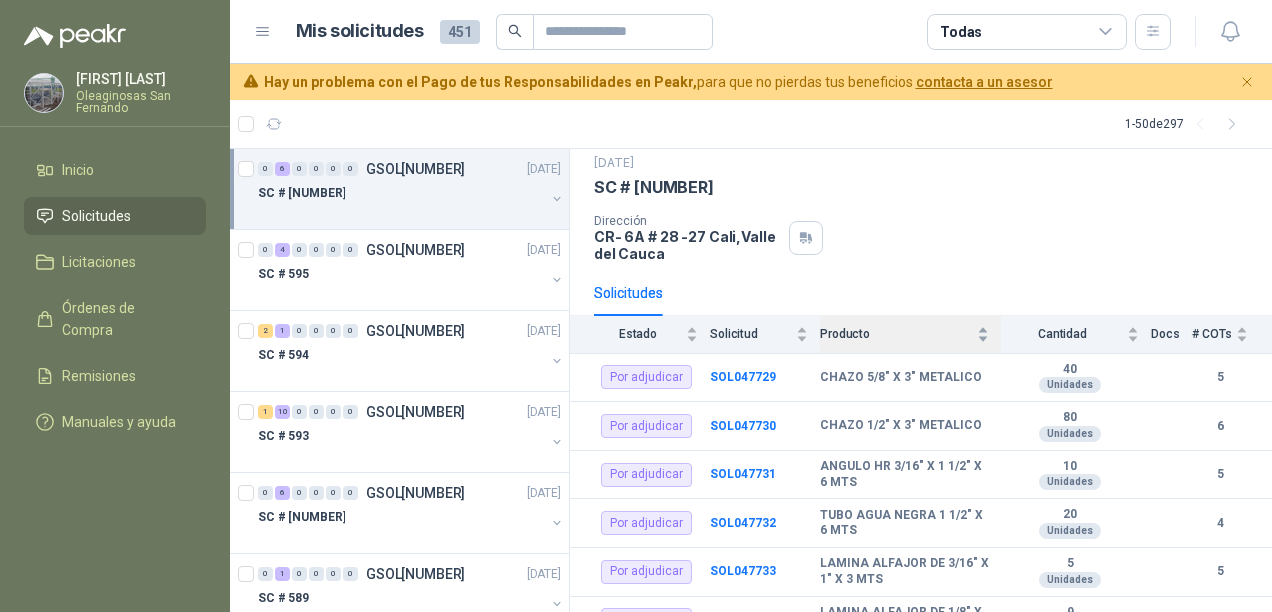 scroll, scrollTop: 94, scrollLeft: 0, axis: vertical 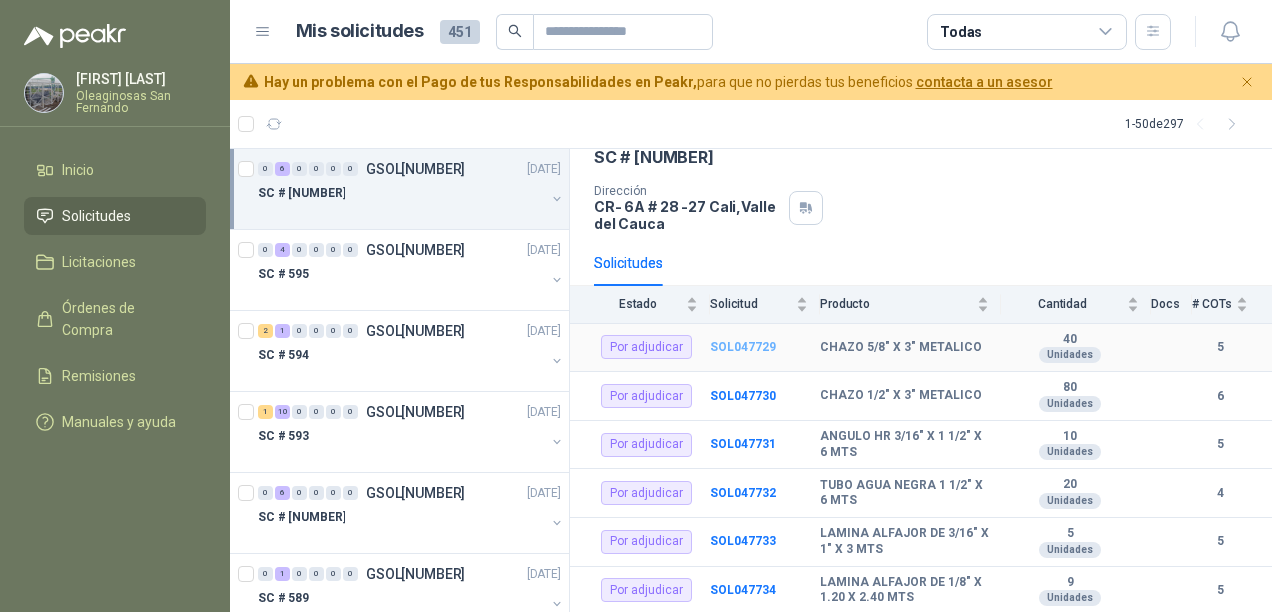 click on "SOL047729" at bounding box center (743, 347) 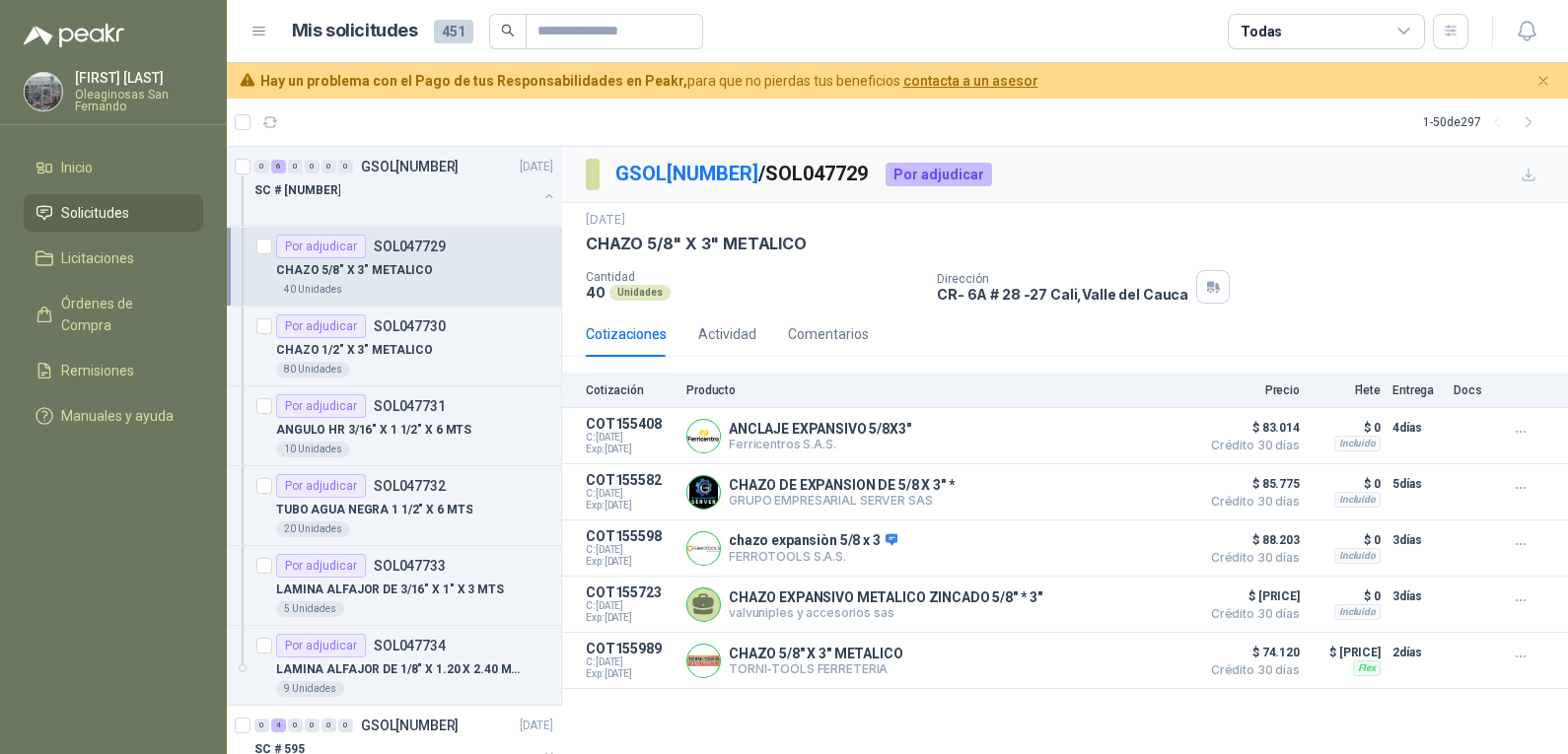 scroll, scrollTop: 0, scrollLeft: 0, axis: both 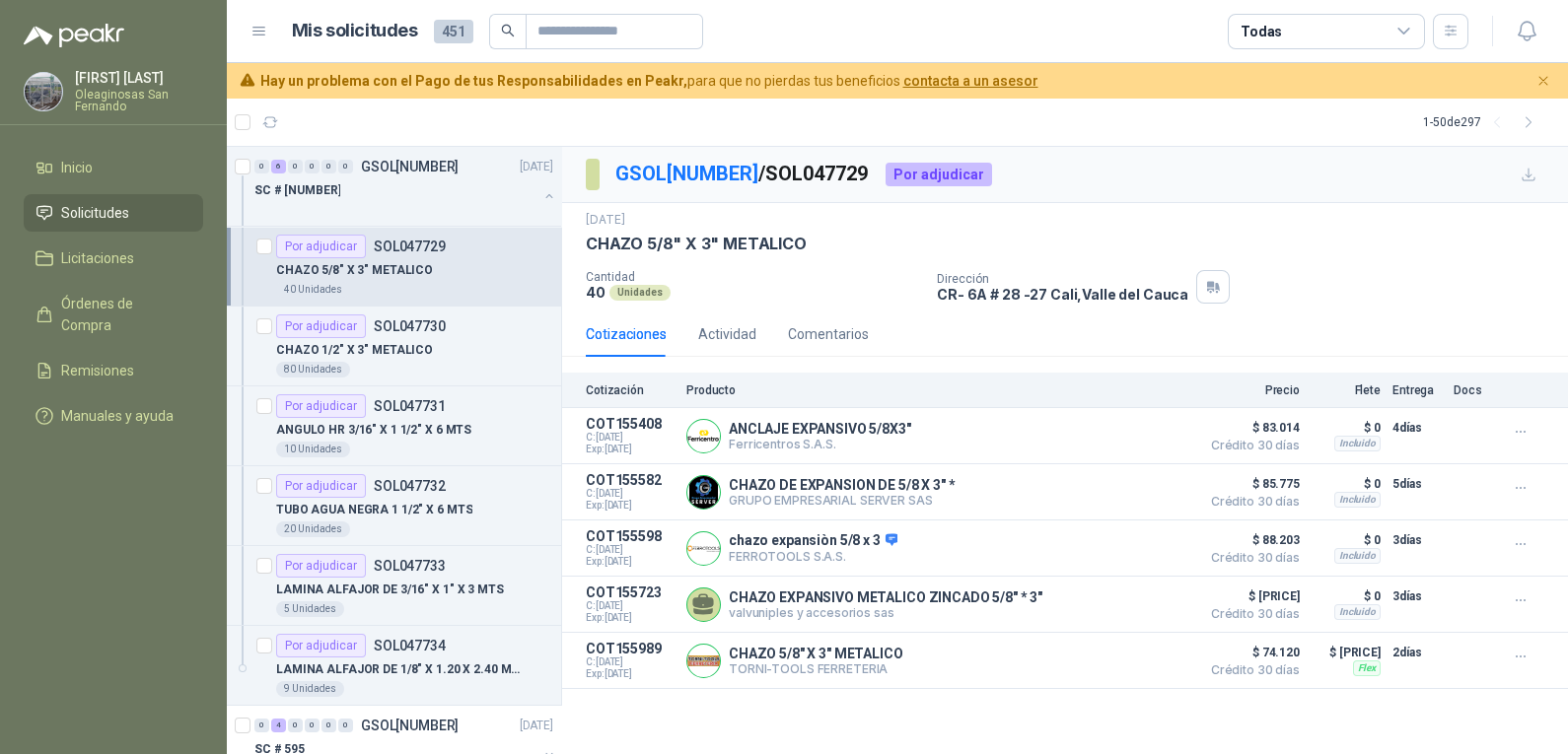 drag, startPoint x: 1181, startPoint y: 0, endPoint x: 1029, endPoint y: 163, distance: 222.8744 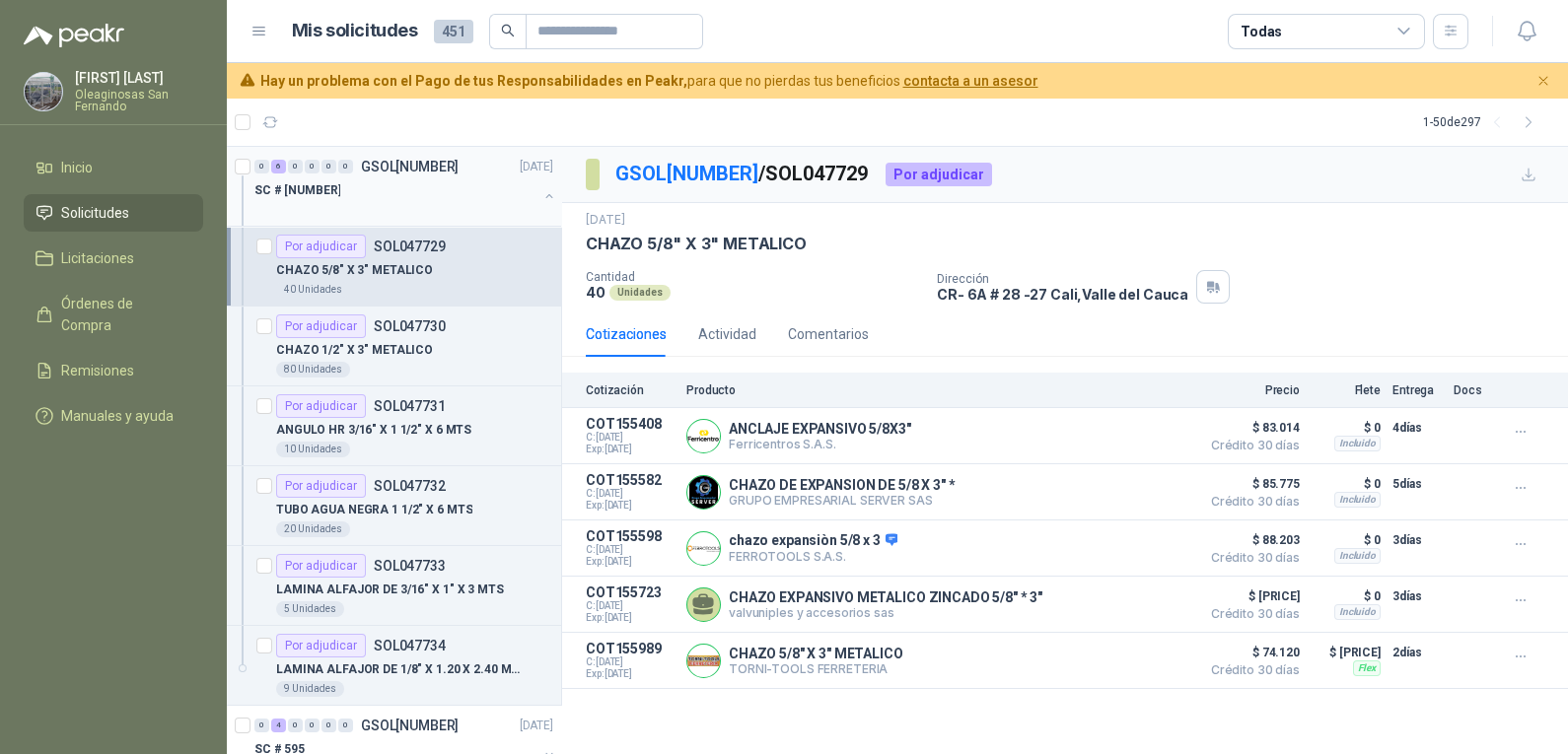 click at bounding box center [395, 210] 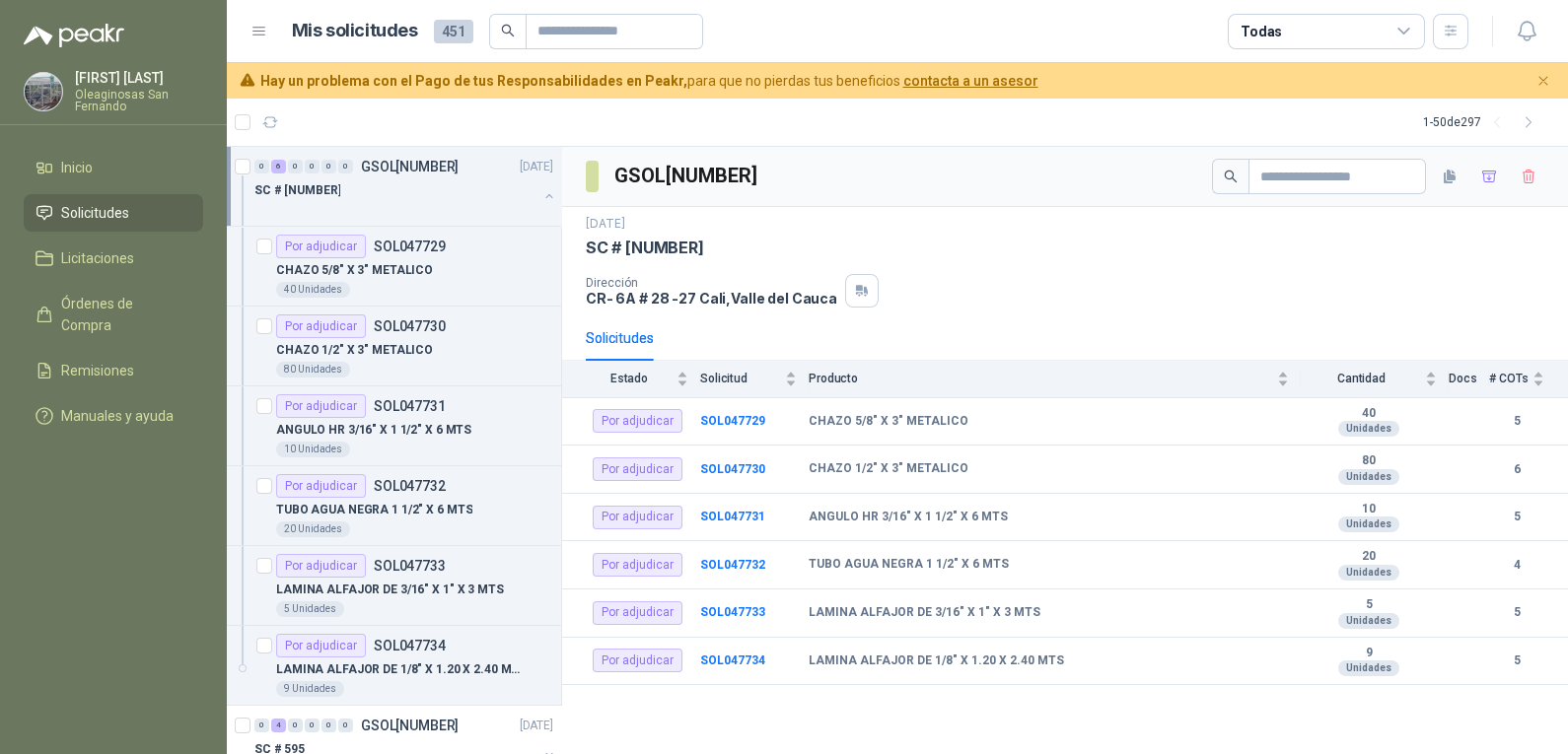 click on "SC # [NUMBER]" at bounding box center (395, 190) 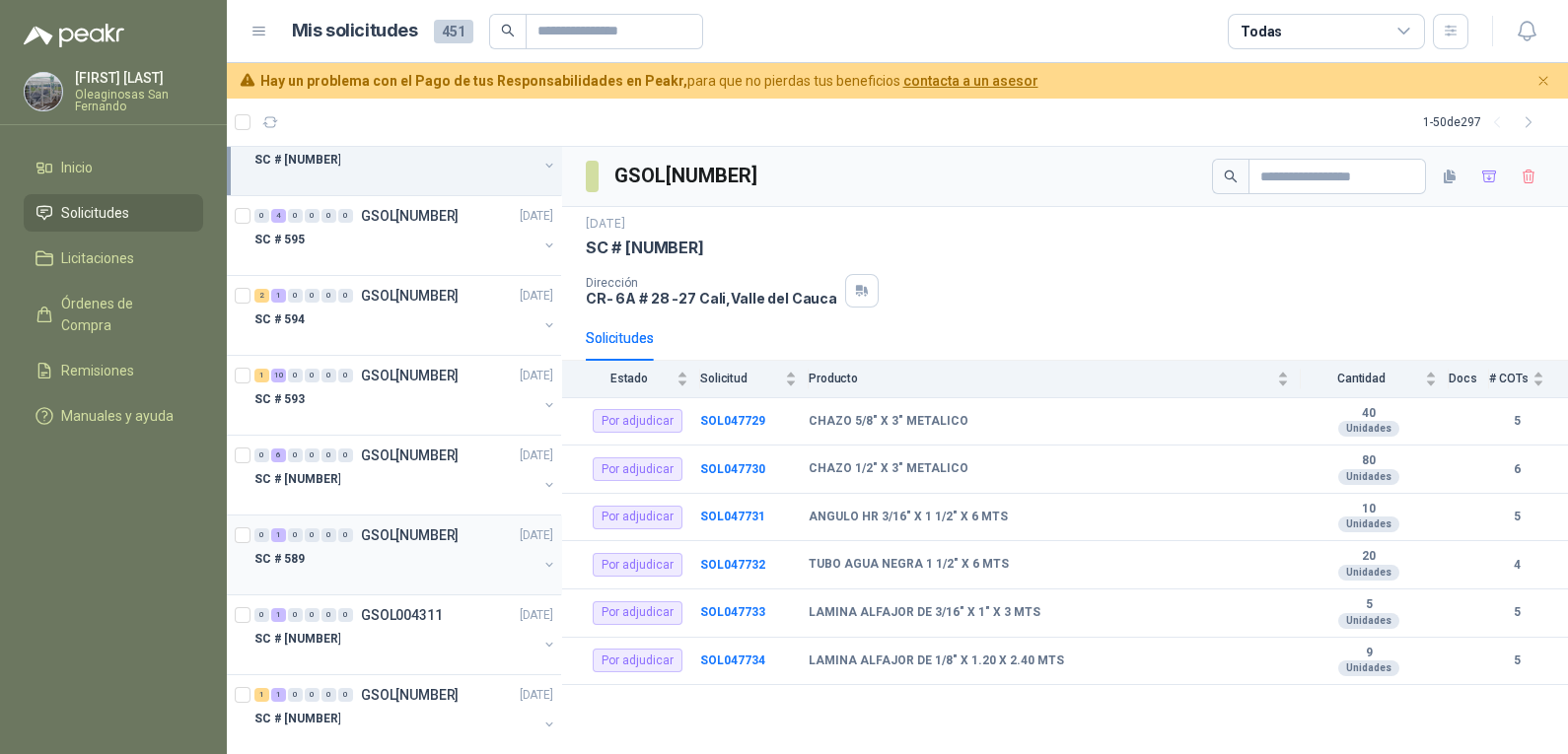 scroll, scrollTop: 0, scrollLeft: 0, axis: both 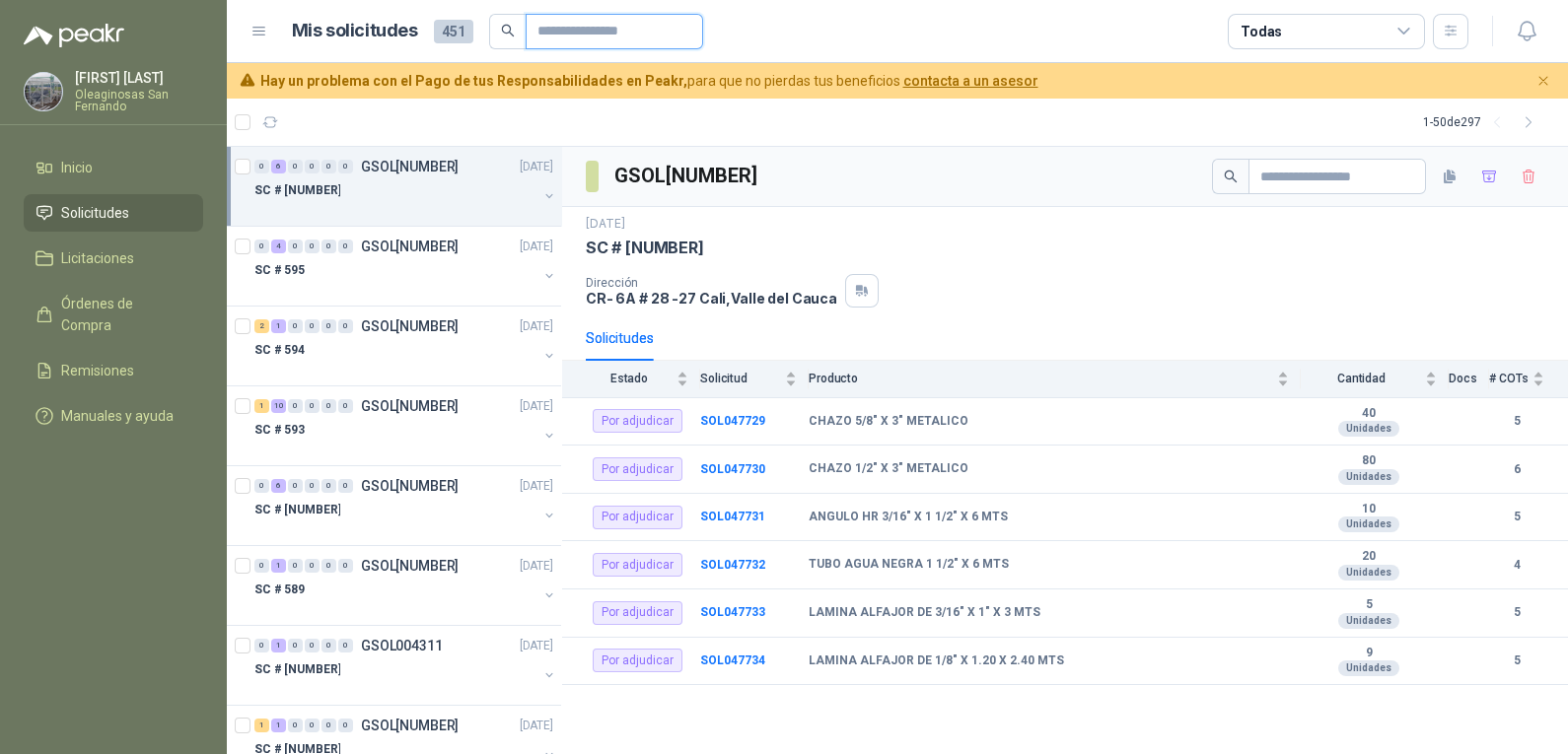 click at bounding box center [606, 32] 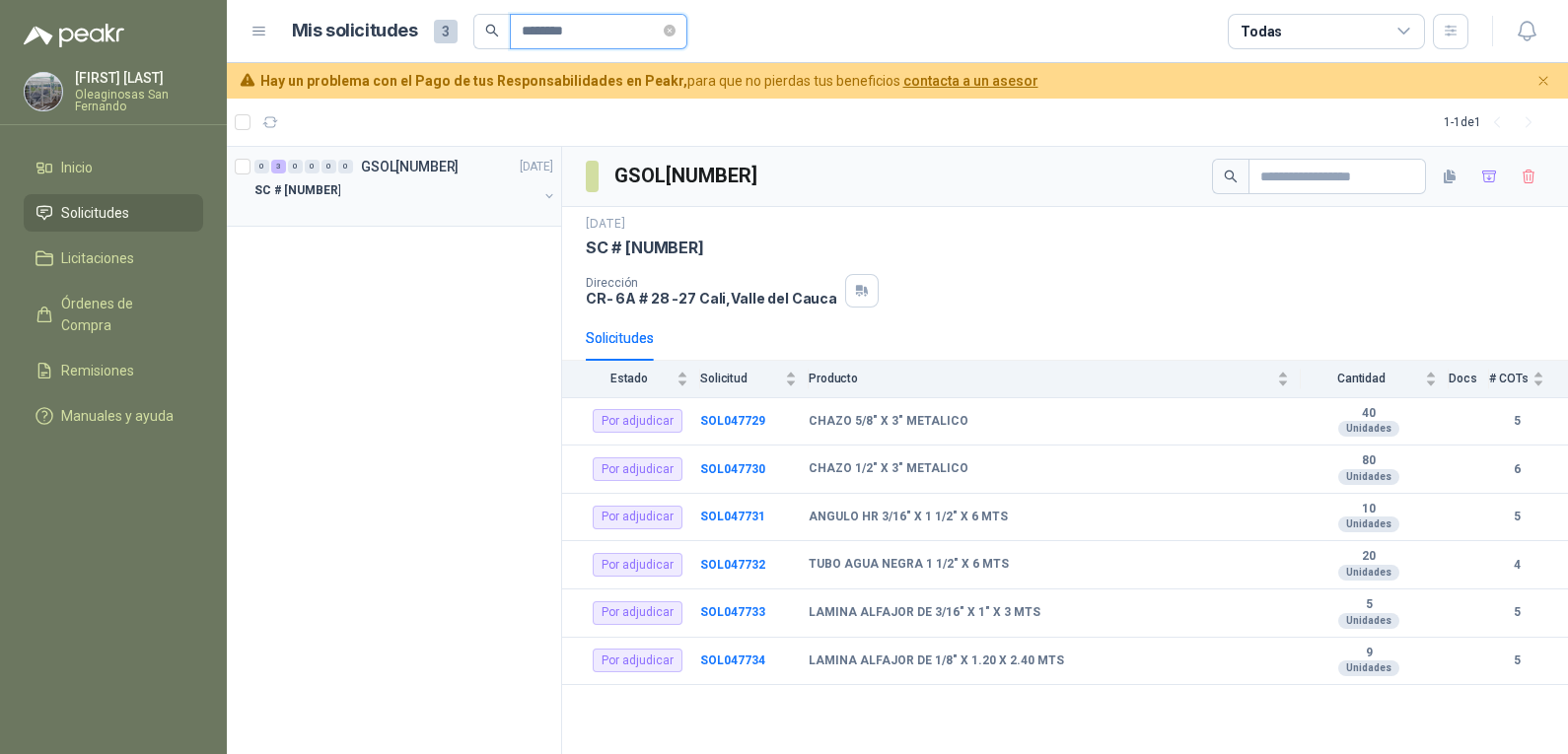 type on "********" 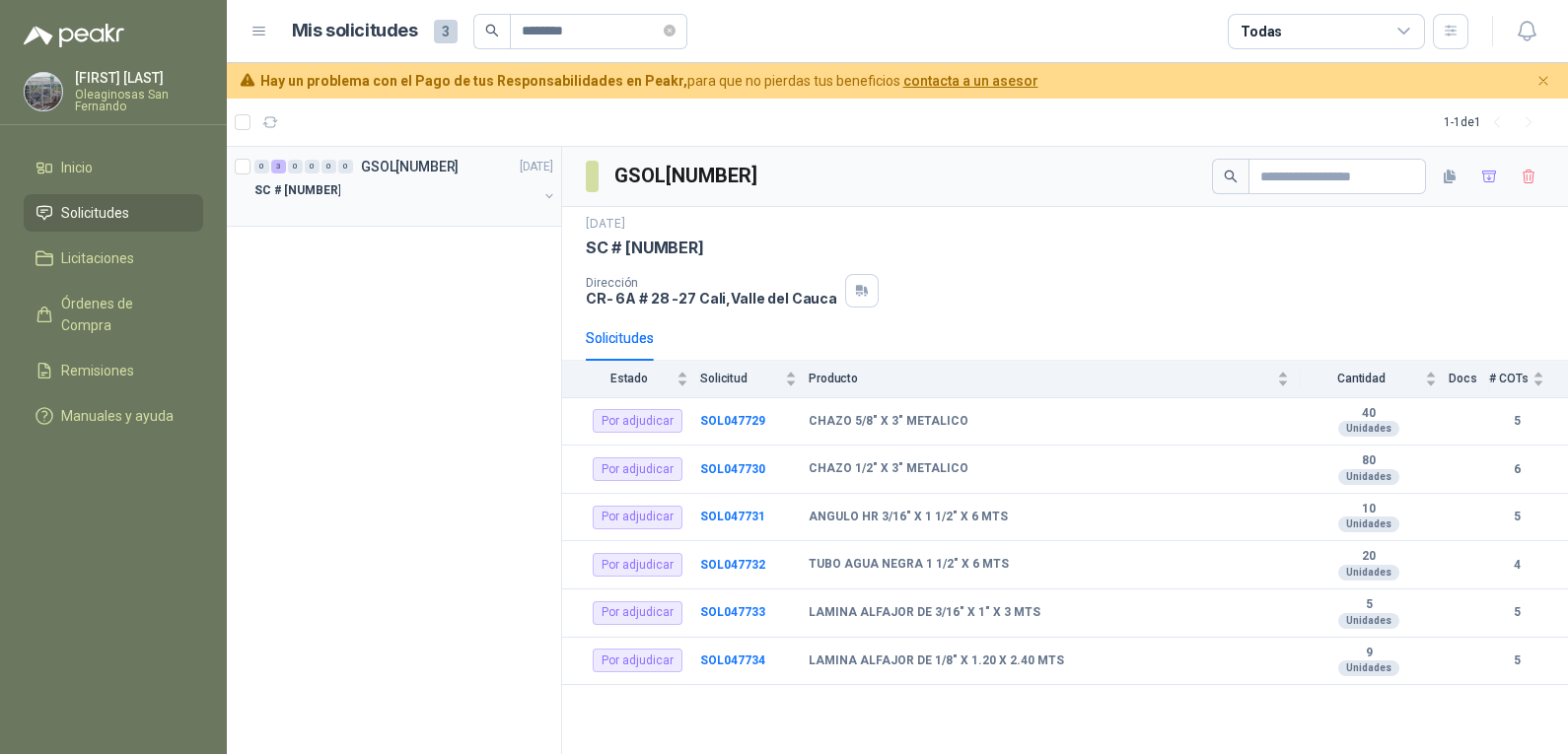 click at bounding box center [395, 210] 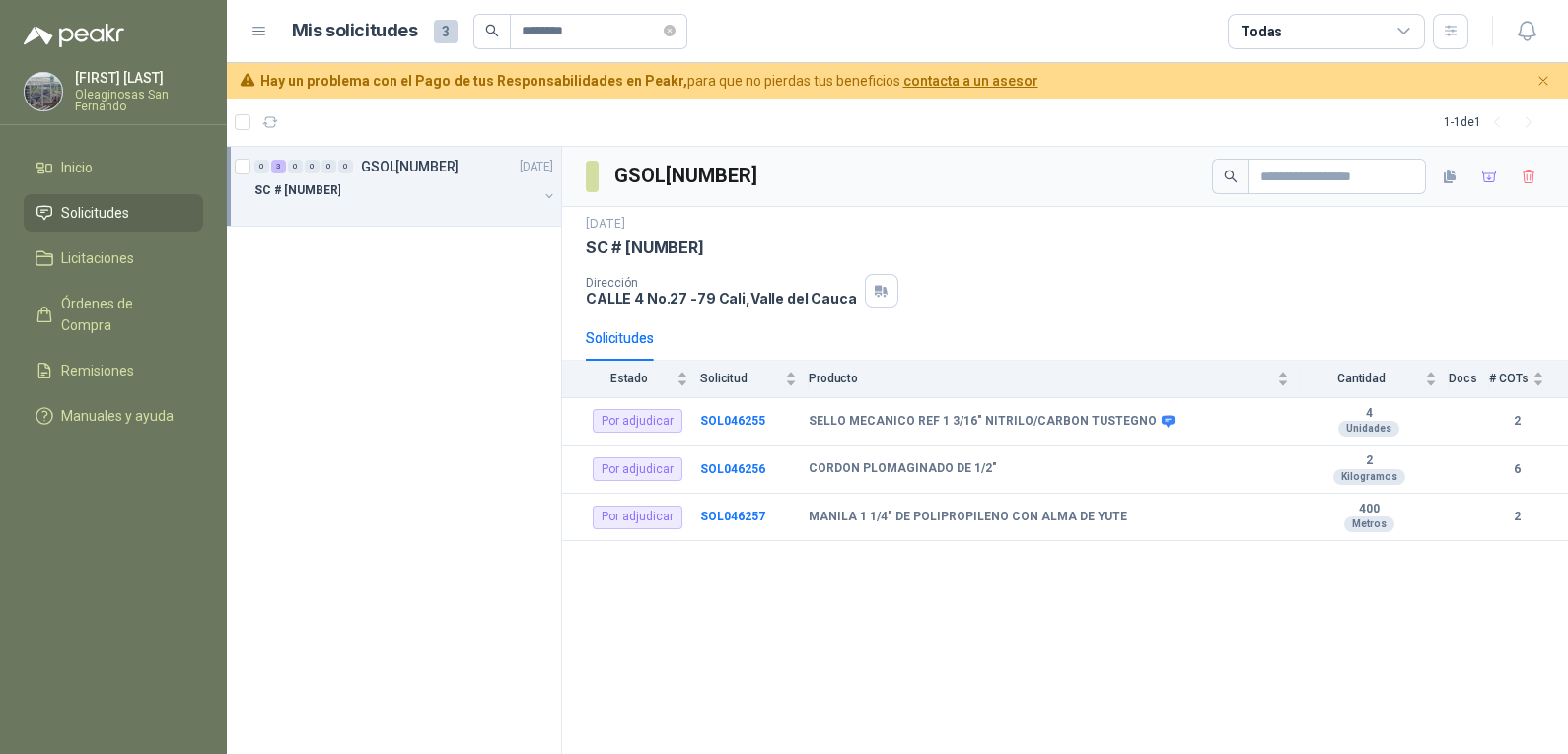 click on "[DATE]   SC # [NUMBER] Dirección CALLE 4 No.27 -79   Cali ,  Valle del Cauca" at bounding box center (1065, 261) 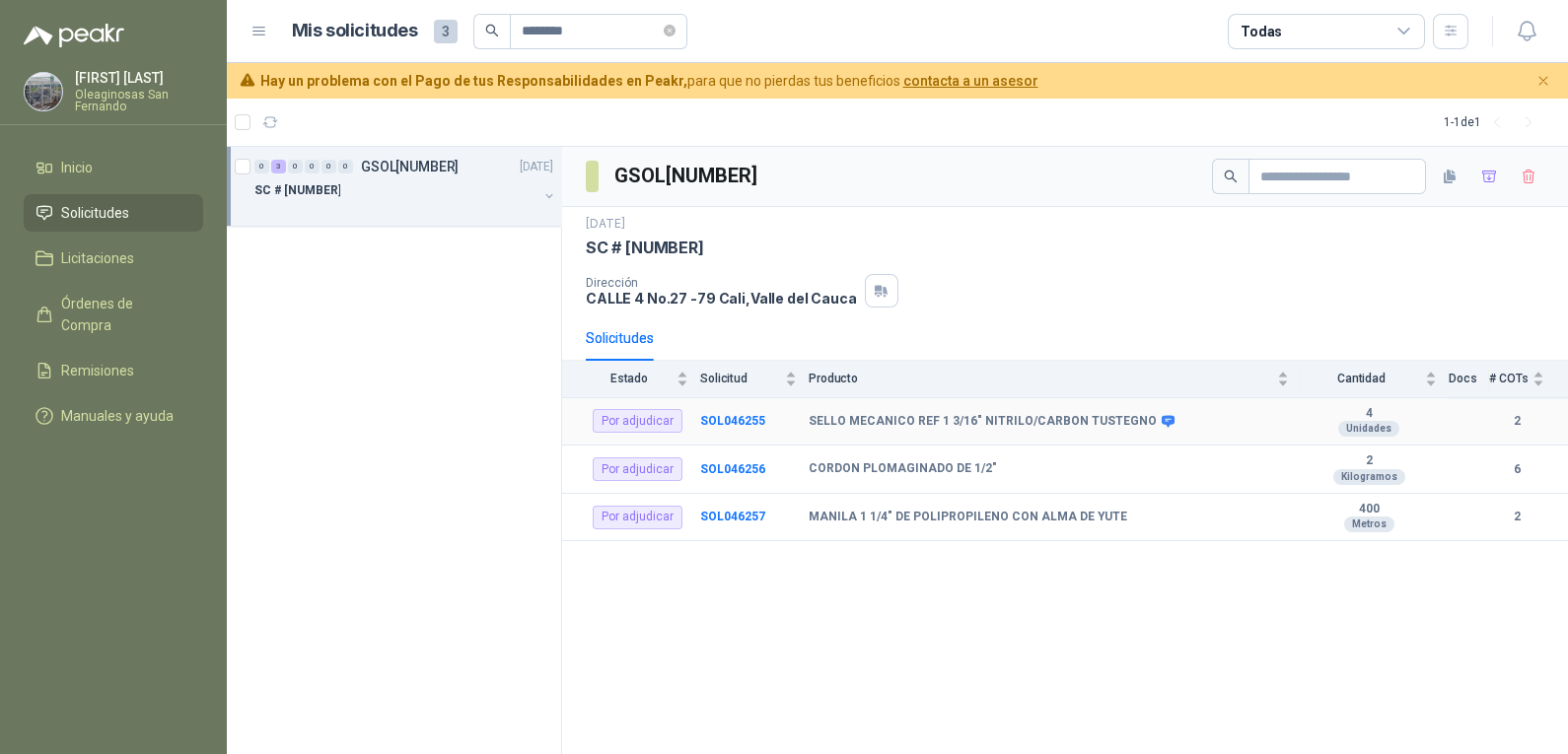 click on "Por adjudicar" at bounding box center [637, 421] 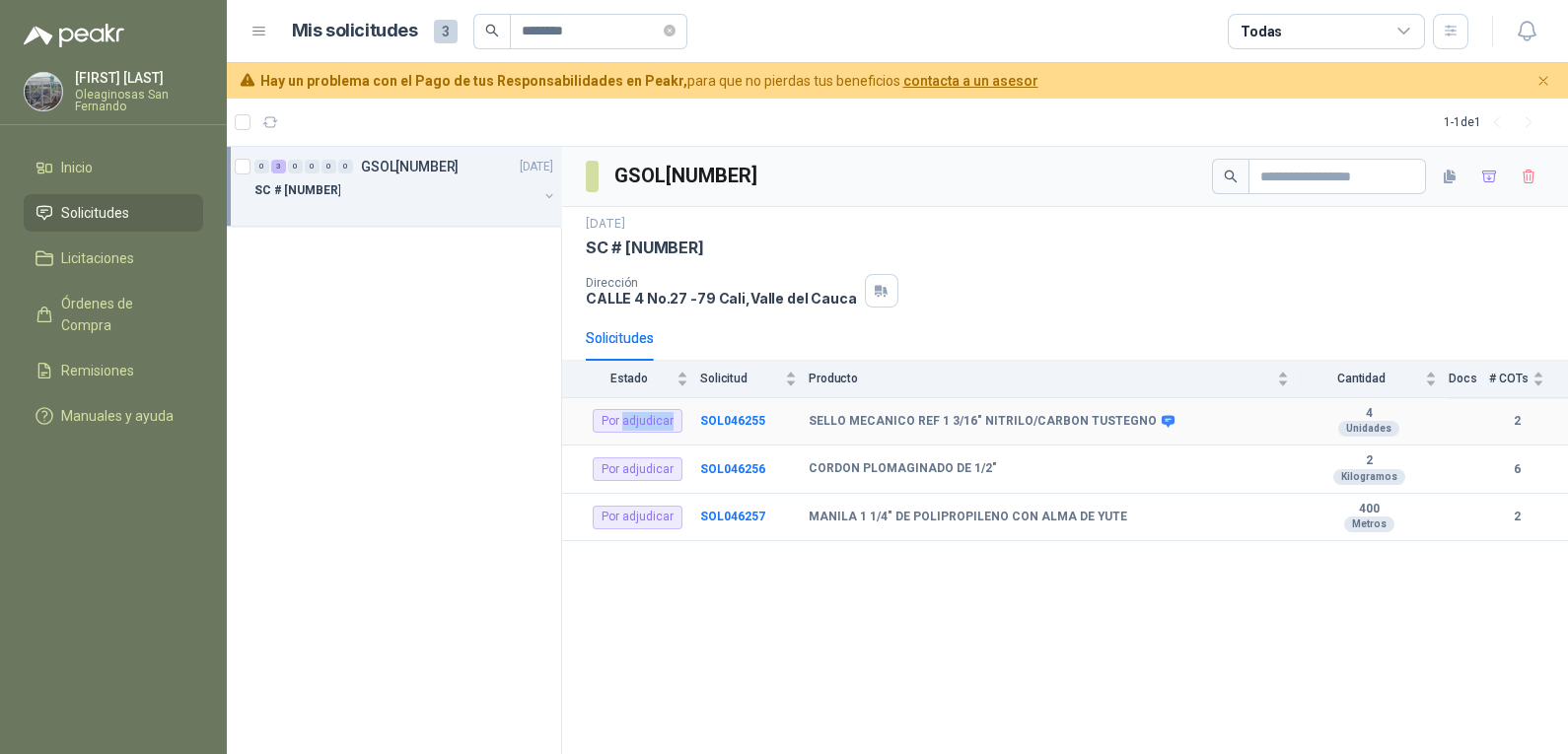 click on "Por adjudicar" at bounding box center [637, 421] 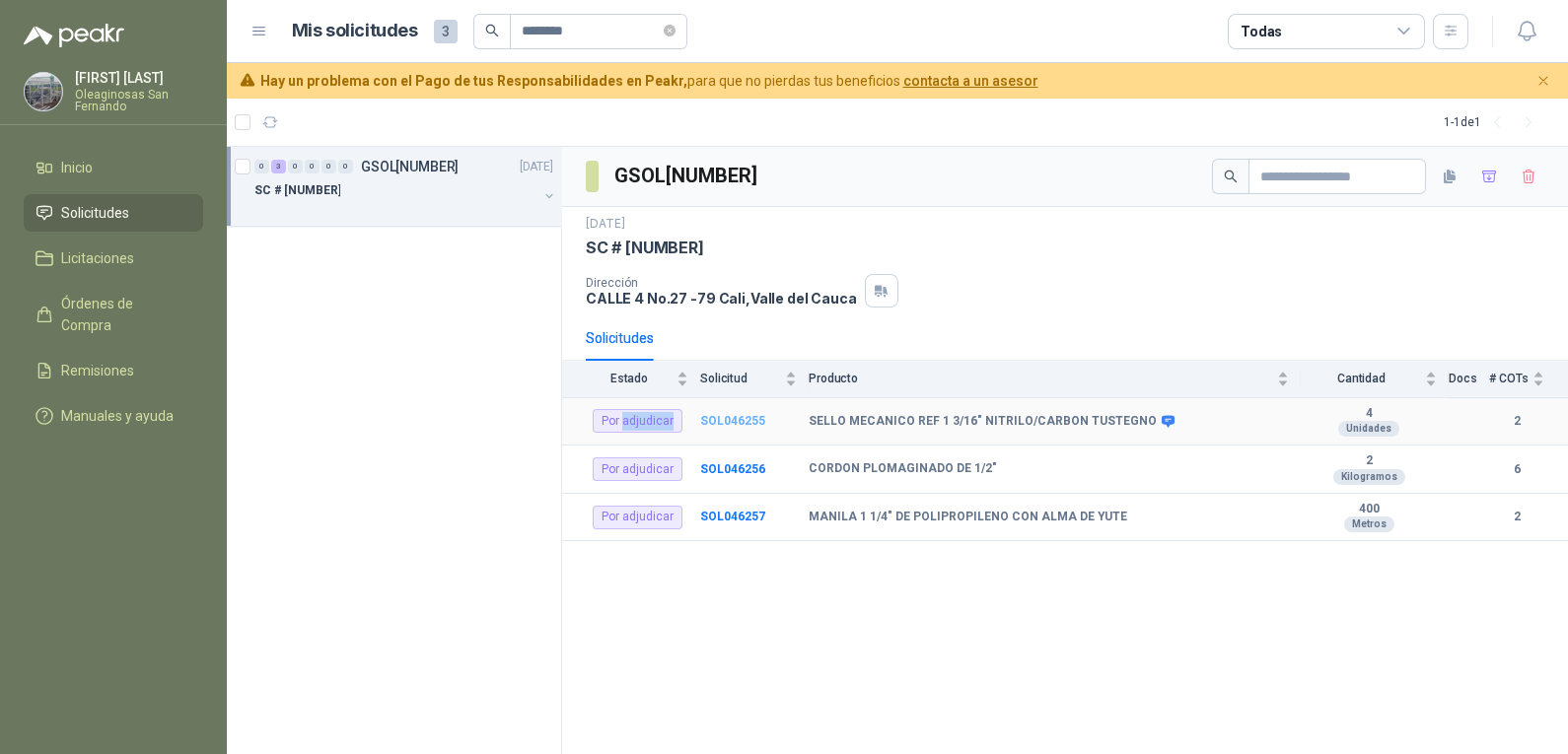 click on "SOL046255" at bounding box center [733, 421] 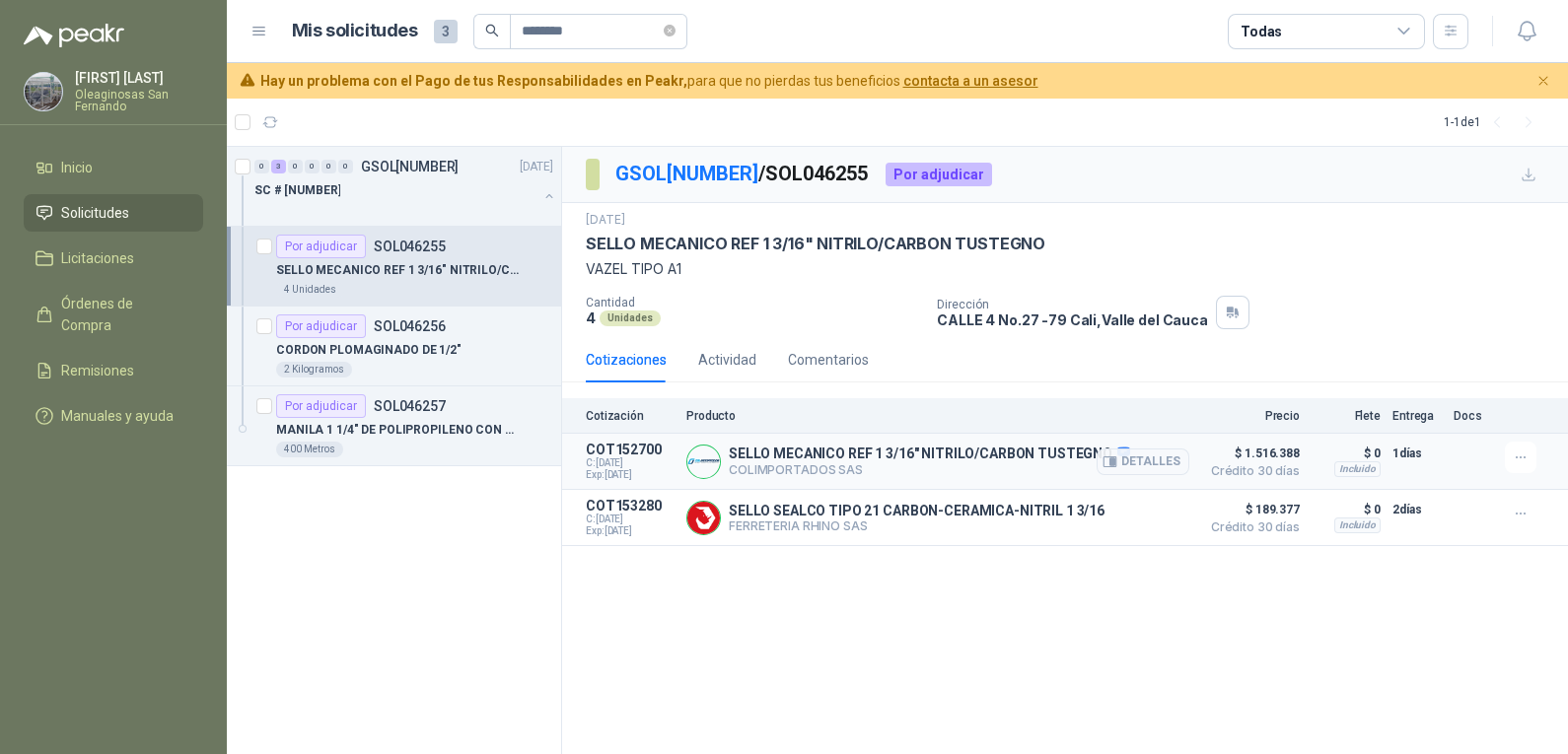 click on "COLIMPORTADOS SAS" at bounding box center [929, 469] 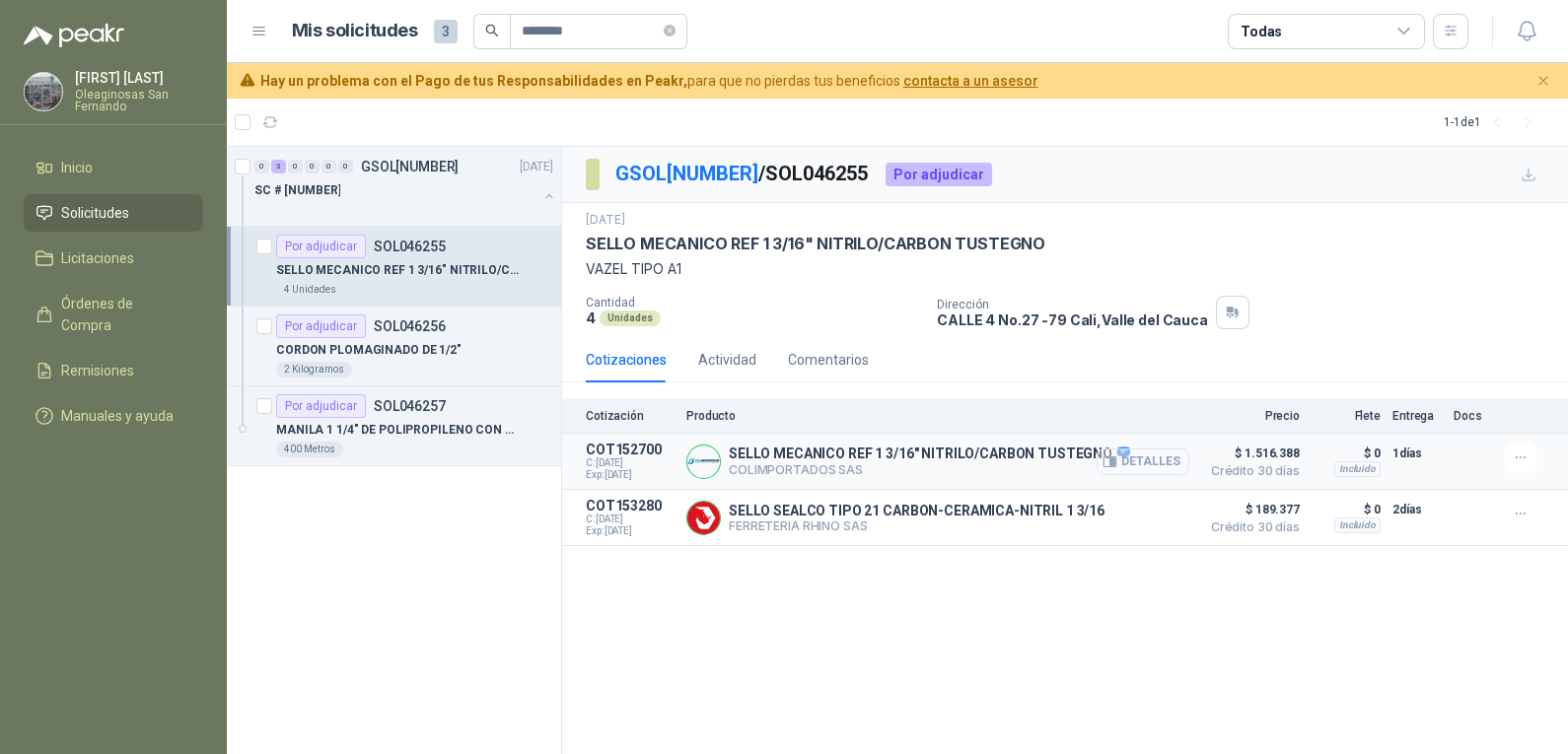 click on "Detalles" at bounding box center (1143, 461) 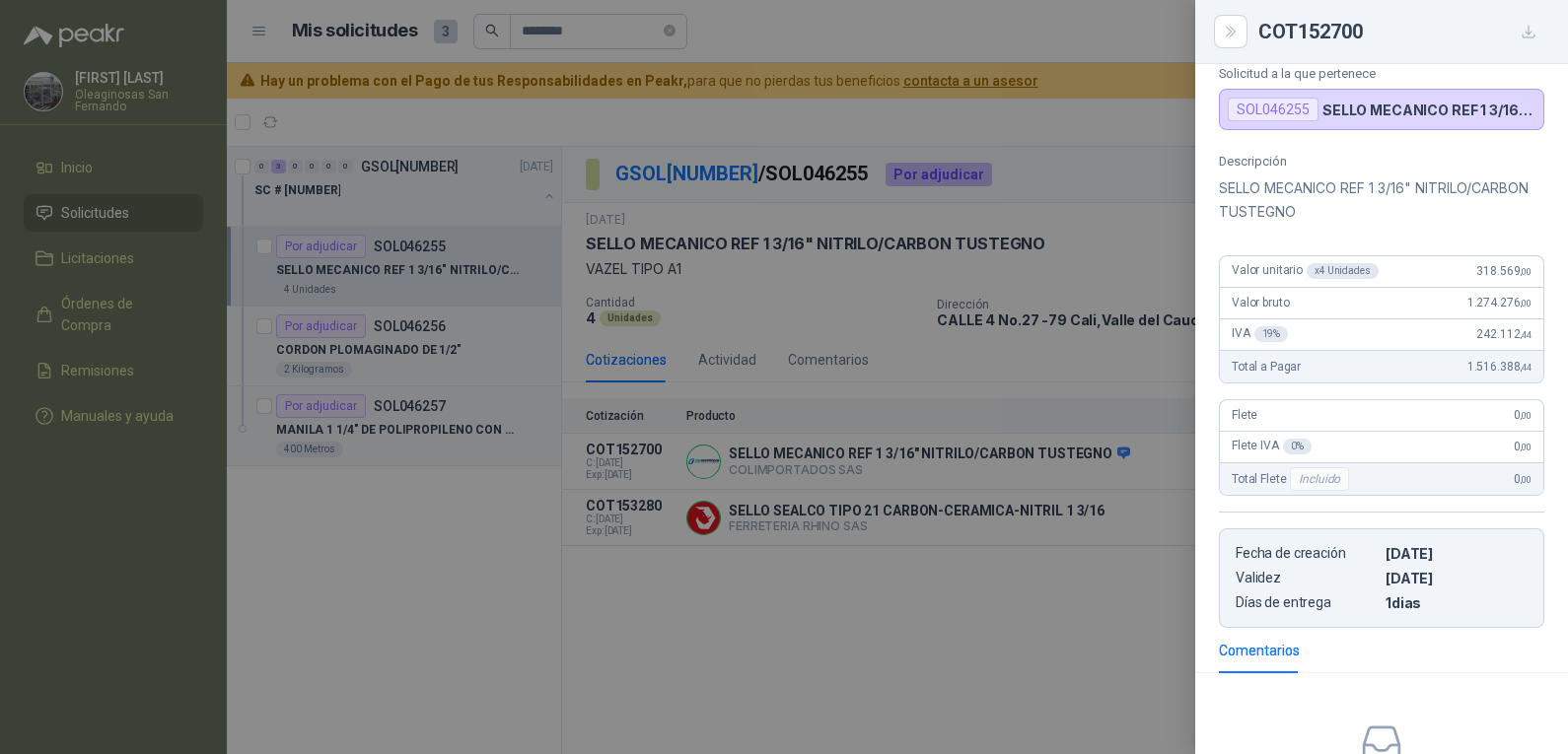 scroll, scrollTop: 244, scrollLeft: 0, axis: vertical 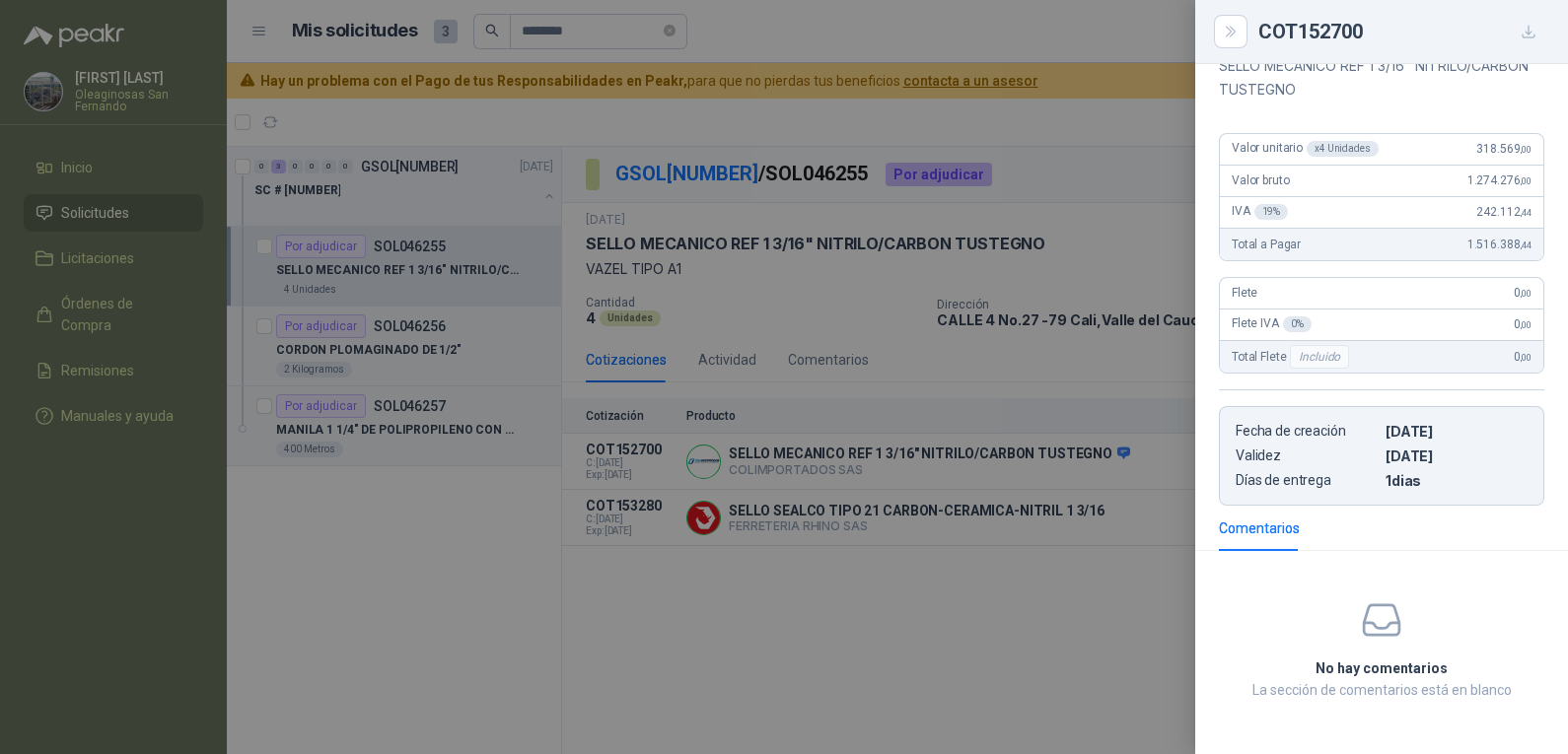 click on "Comentarios" at bounding box center [1259, 528] 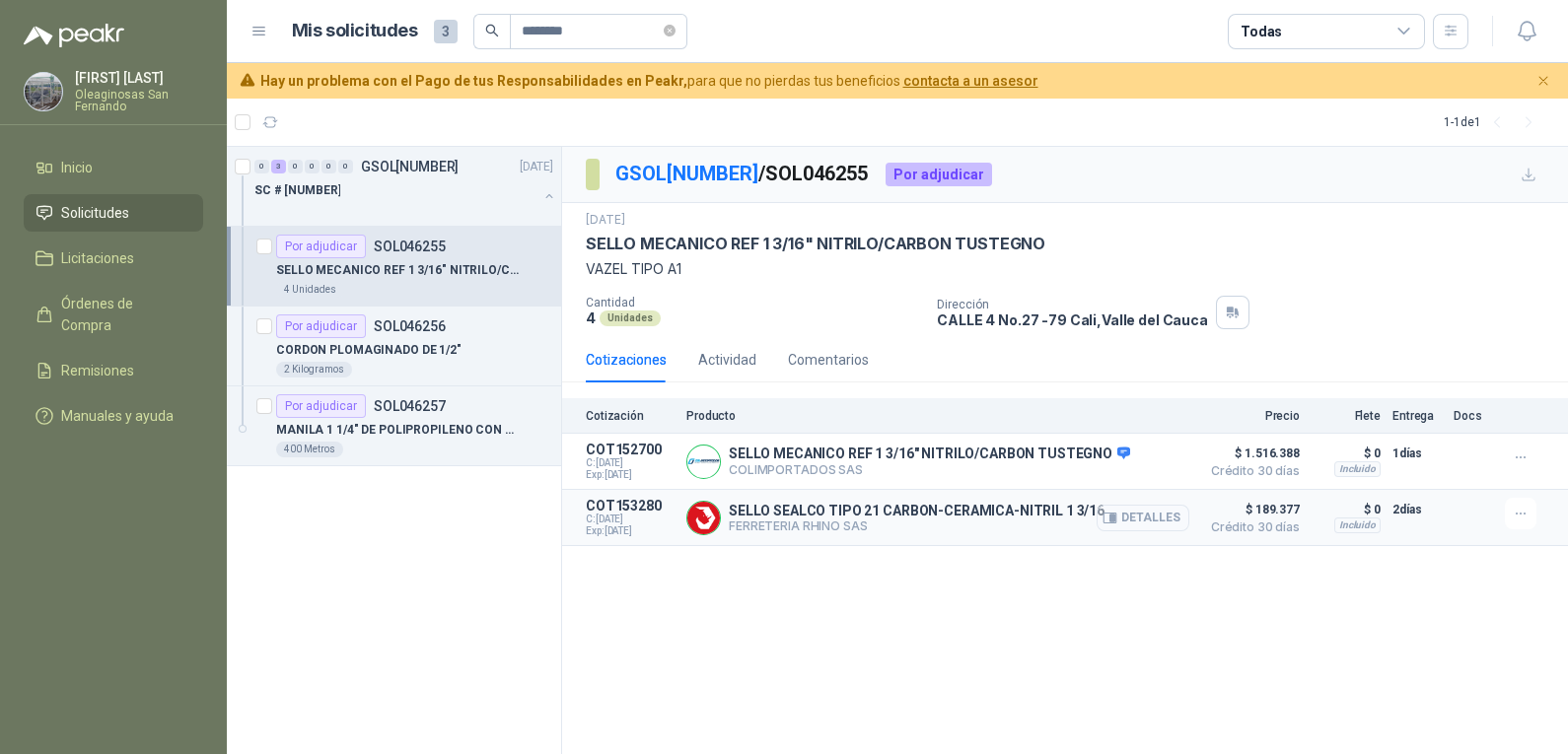 click on "Detalles" at bounding box center [0, 0] 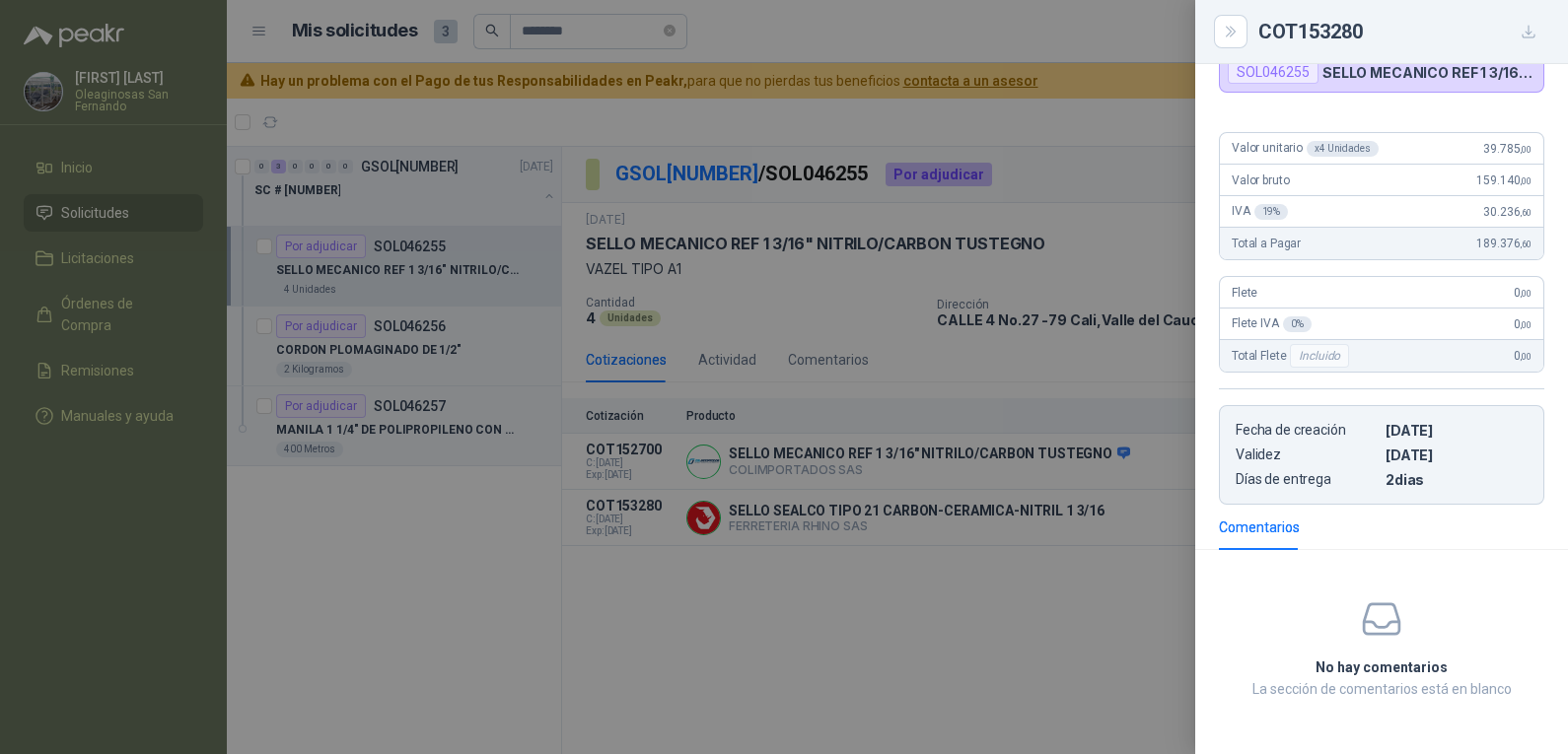 scroll, scrollTop: 181, scrollLeft: 0, axis: vertical 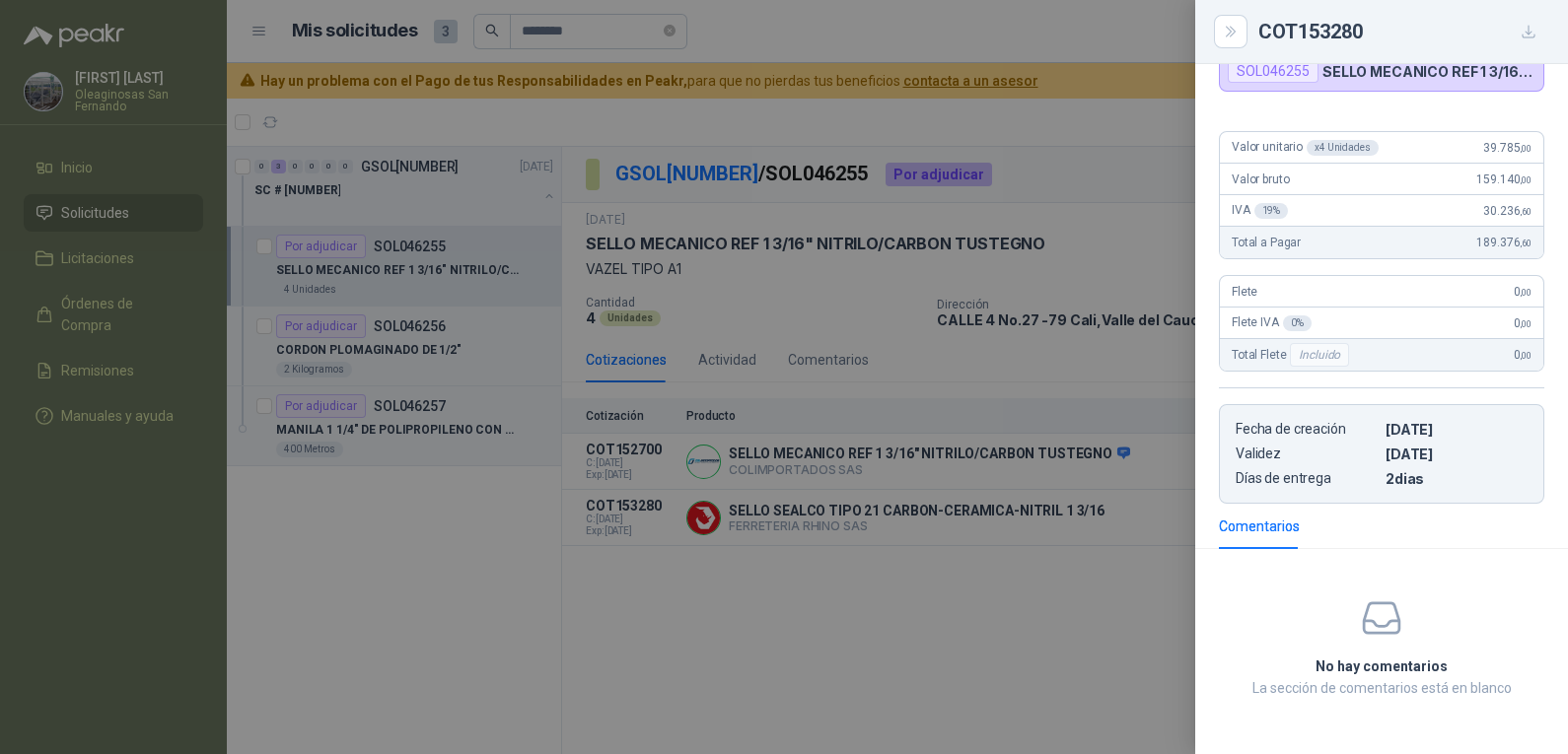 click at bounding box center (784, 377) 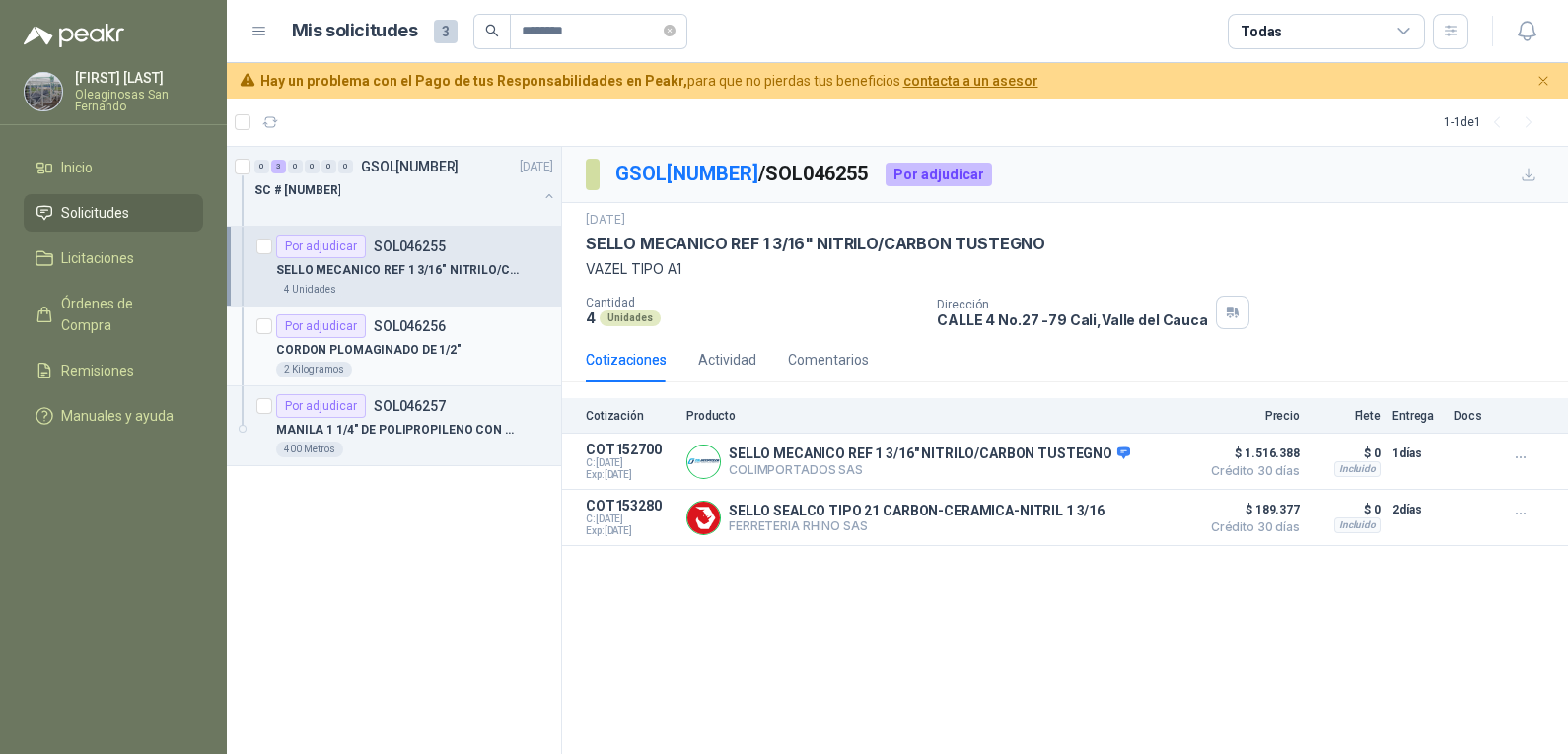 click on "CORDON PLOMAGINADO DE 1/2"" at bounding box center [369, 350] 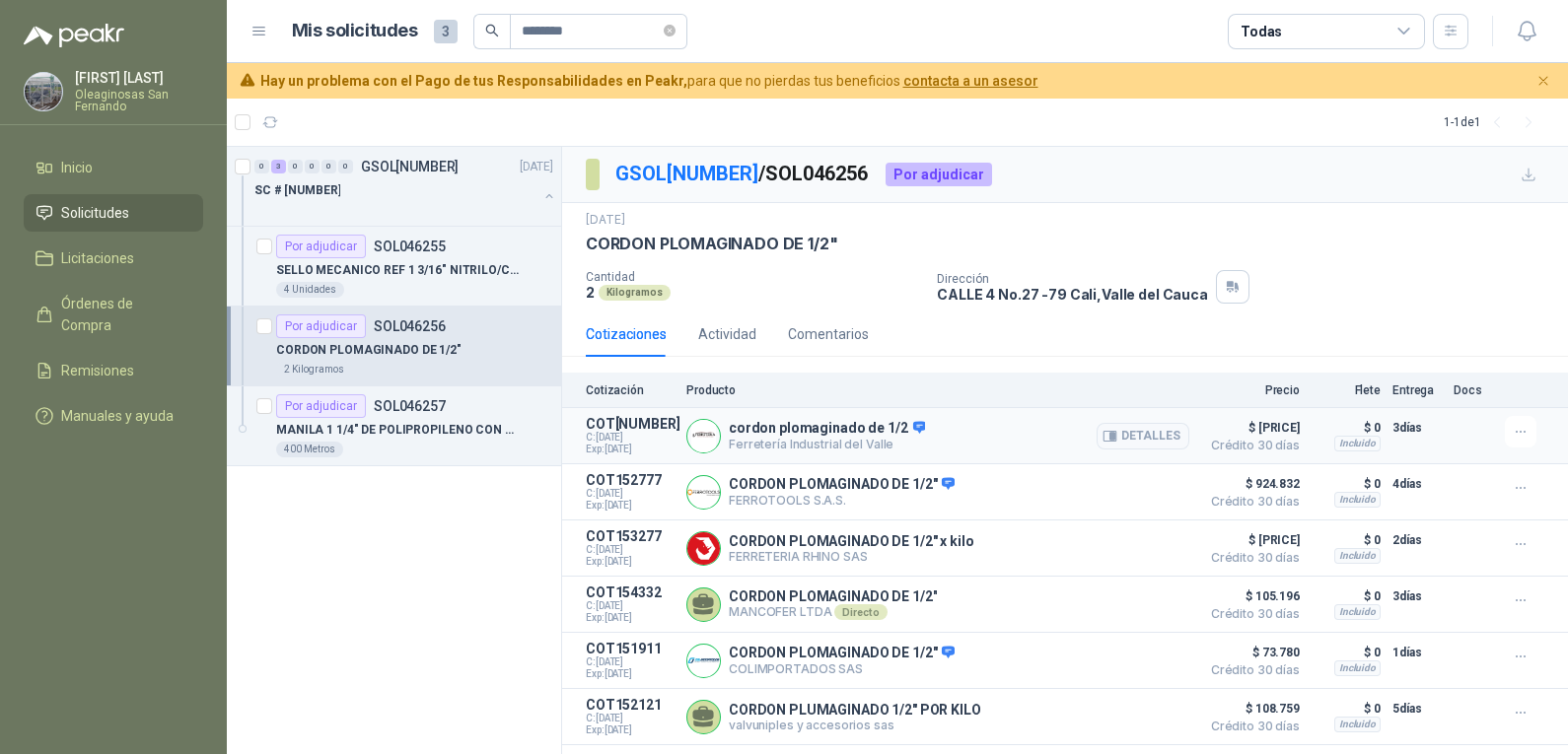 click on "cordon plomaginado de 1/2" at bounding box center (826, 429) 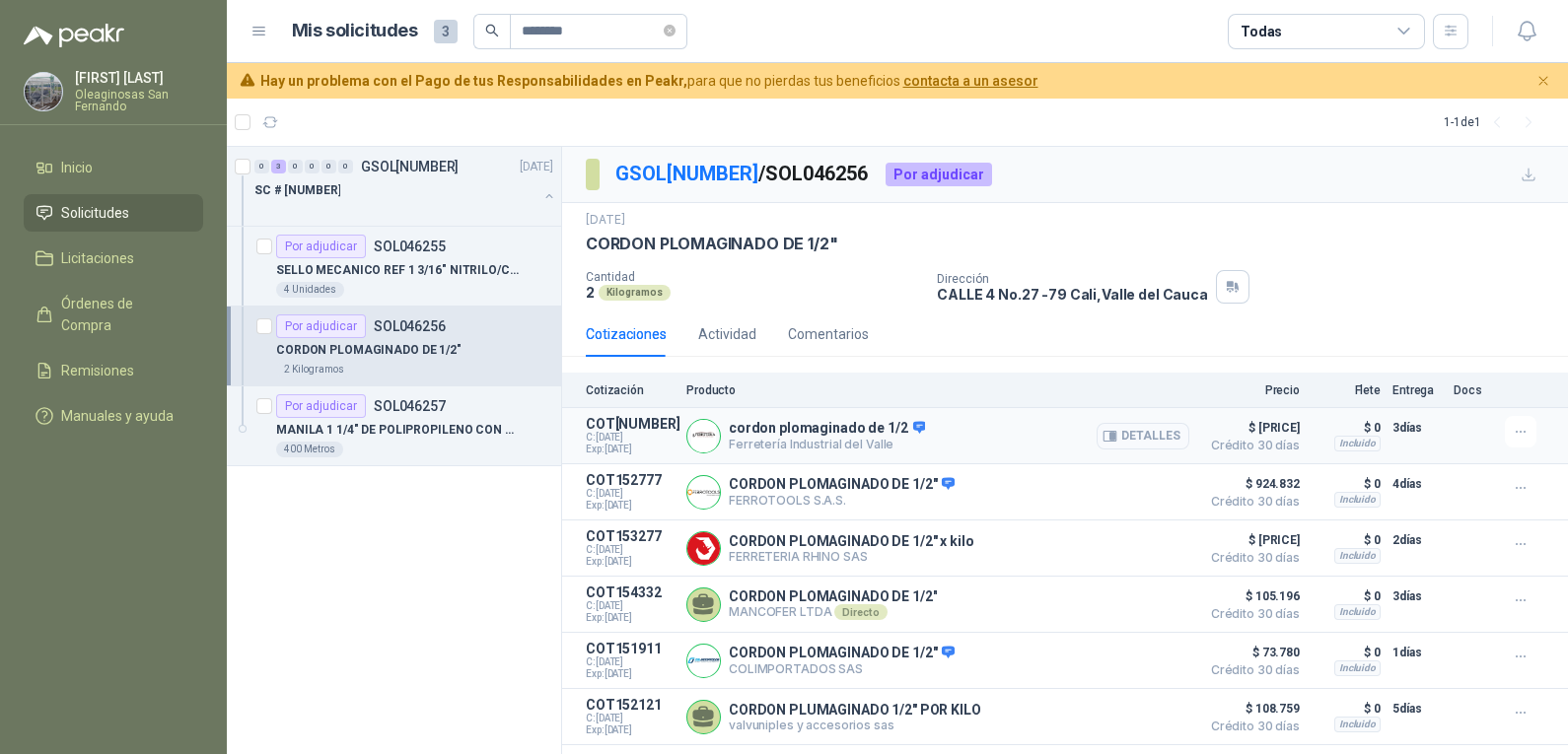 click on "Detalles" at bounding box center [1143, 436] 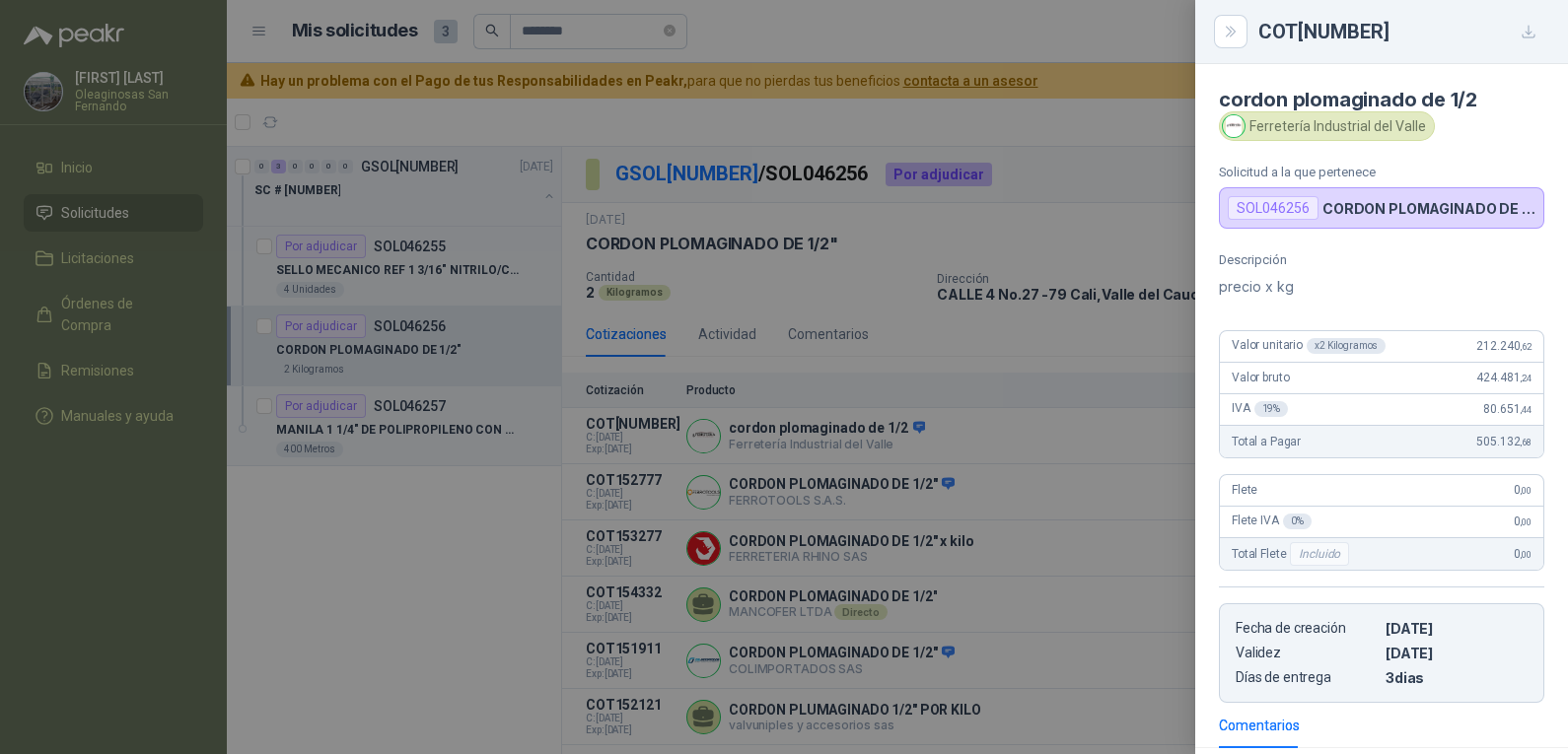 scroll, scrollTop: 196, scrollLeft: 0, axis: vertical 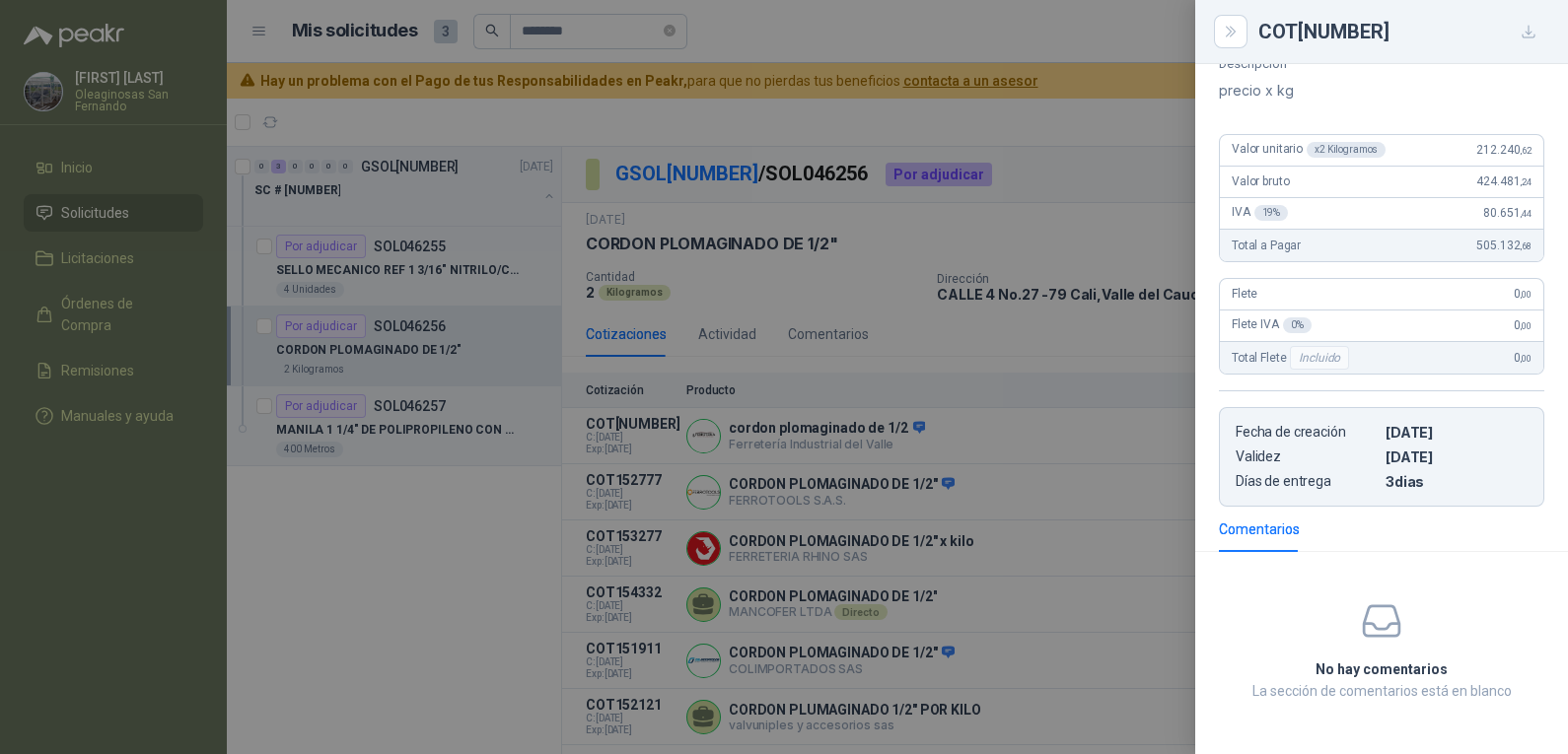 click at bounding box center (784, 377) 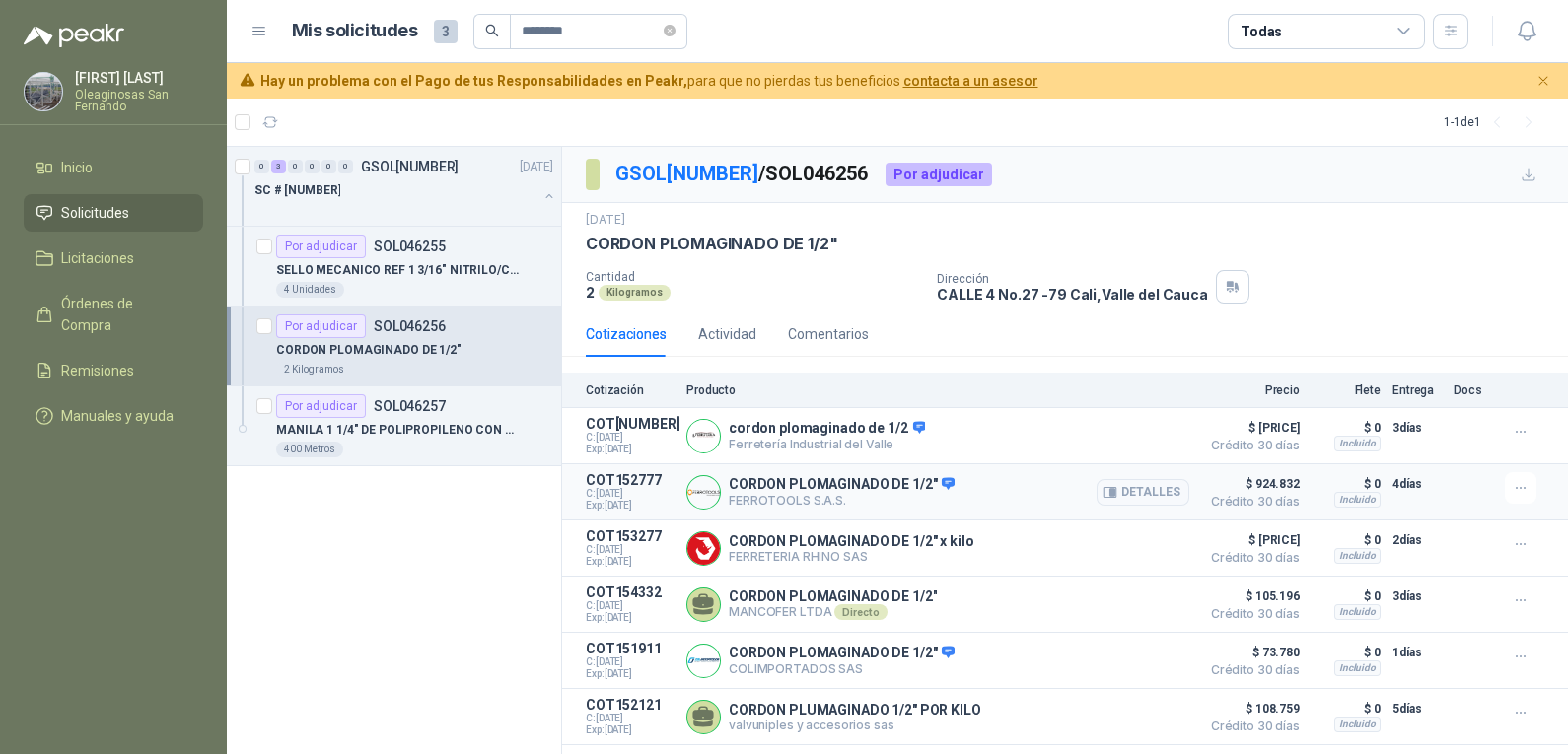 click on "CORDON PLOMAGINADO DE 1/2"" at bounding box center (826, 429) 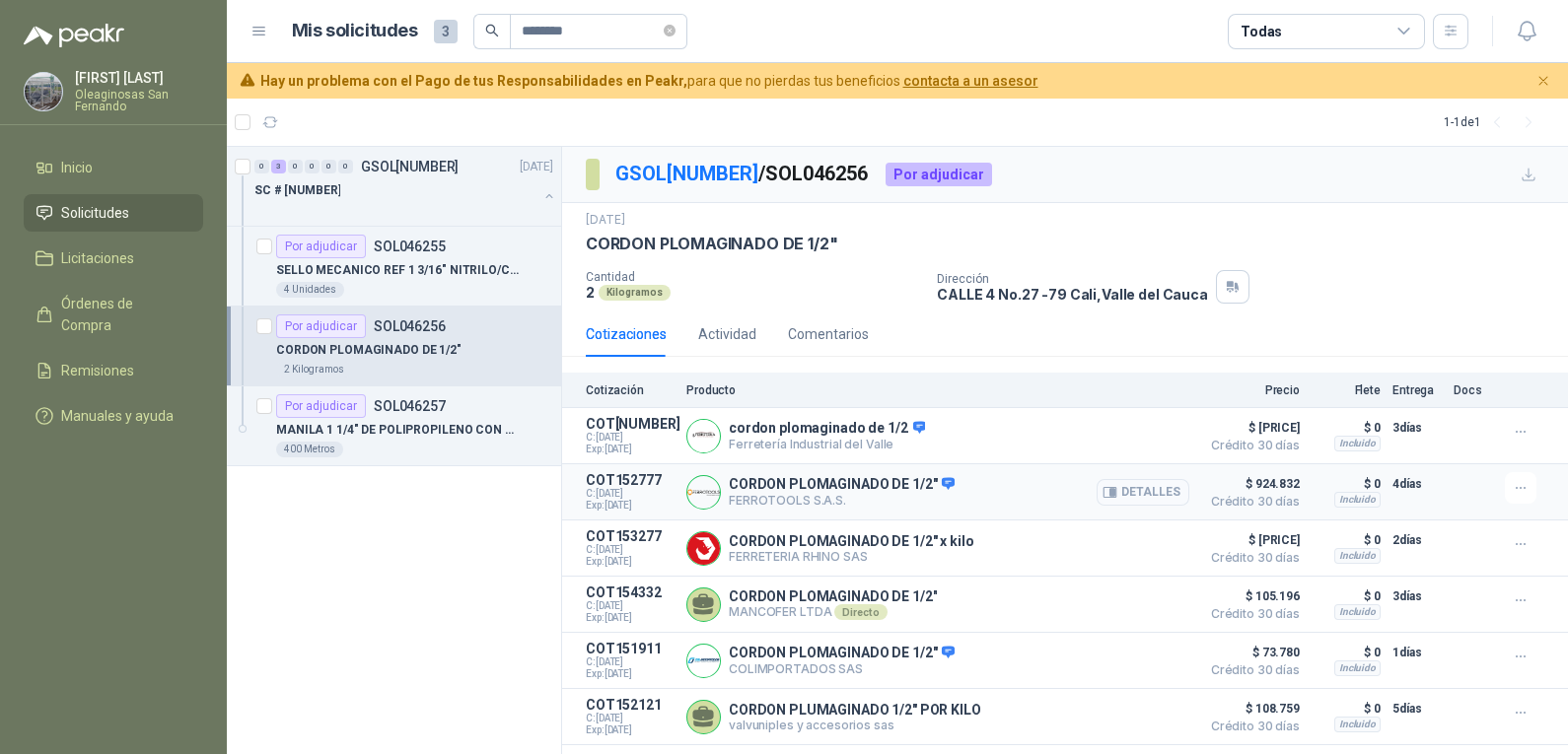 click on "Detalles" at bounding box center (0, 0) 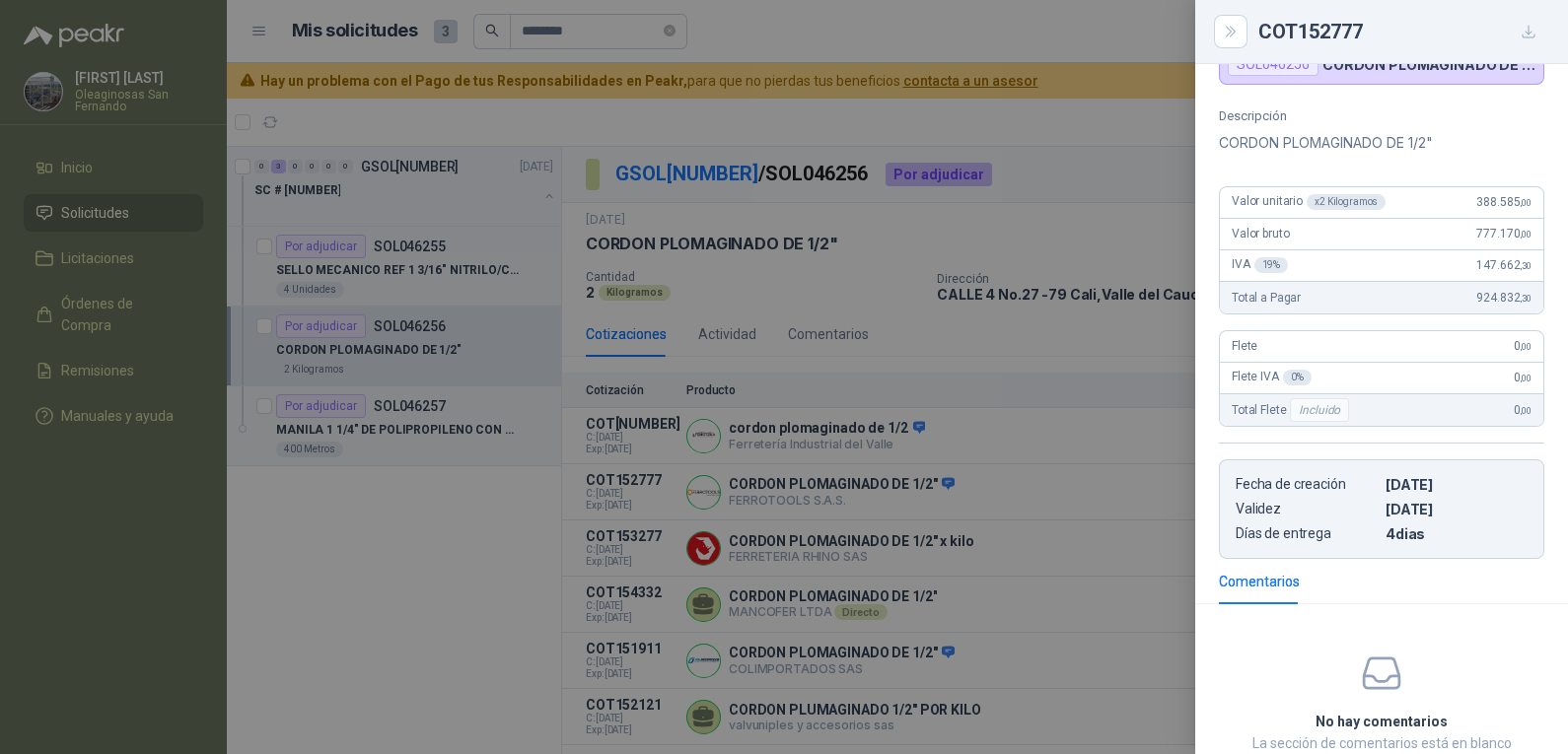 scroll, scrollTop: 221, scrollLeft: 0, axis: vertical 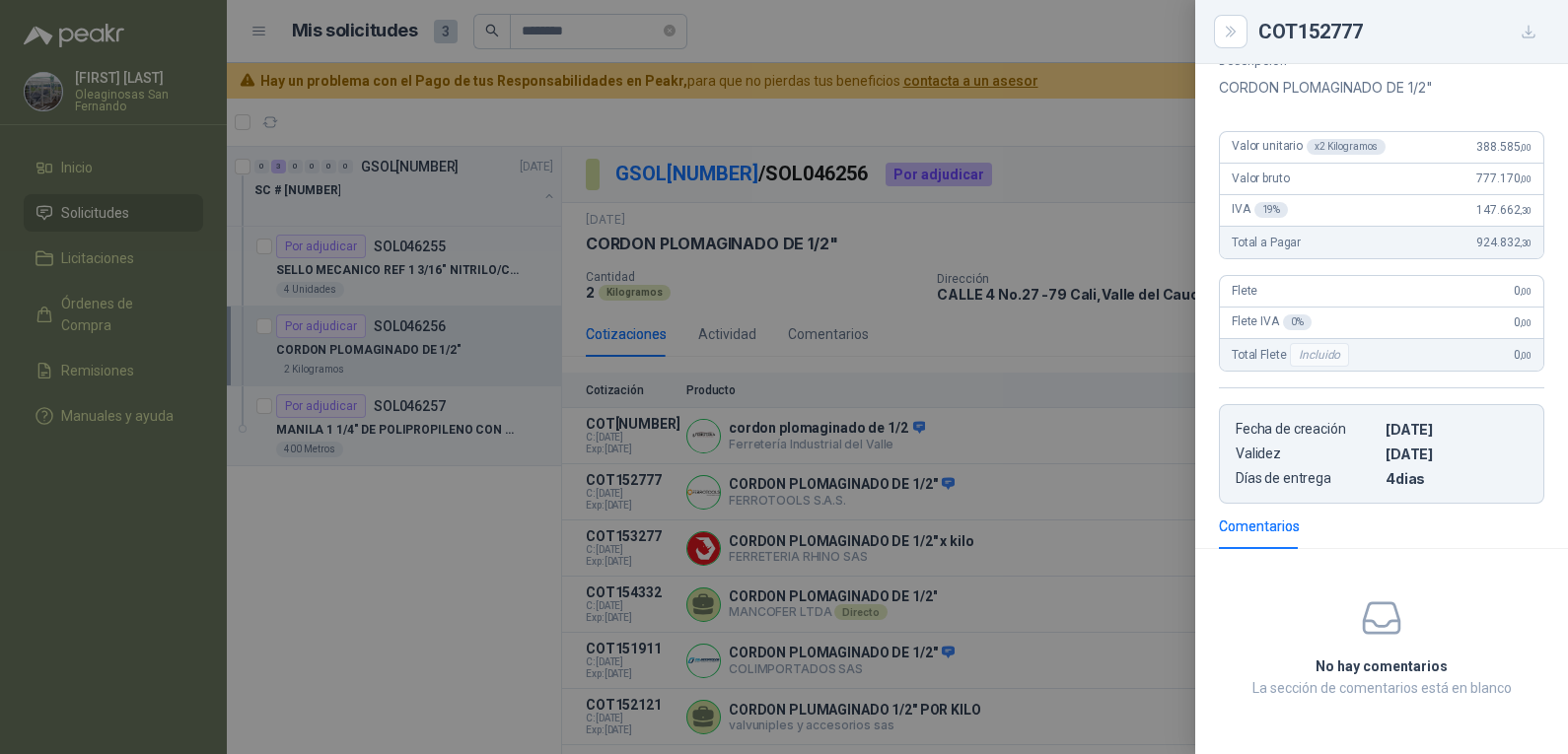 click at bounding box center [784, 377] 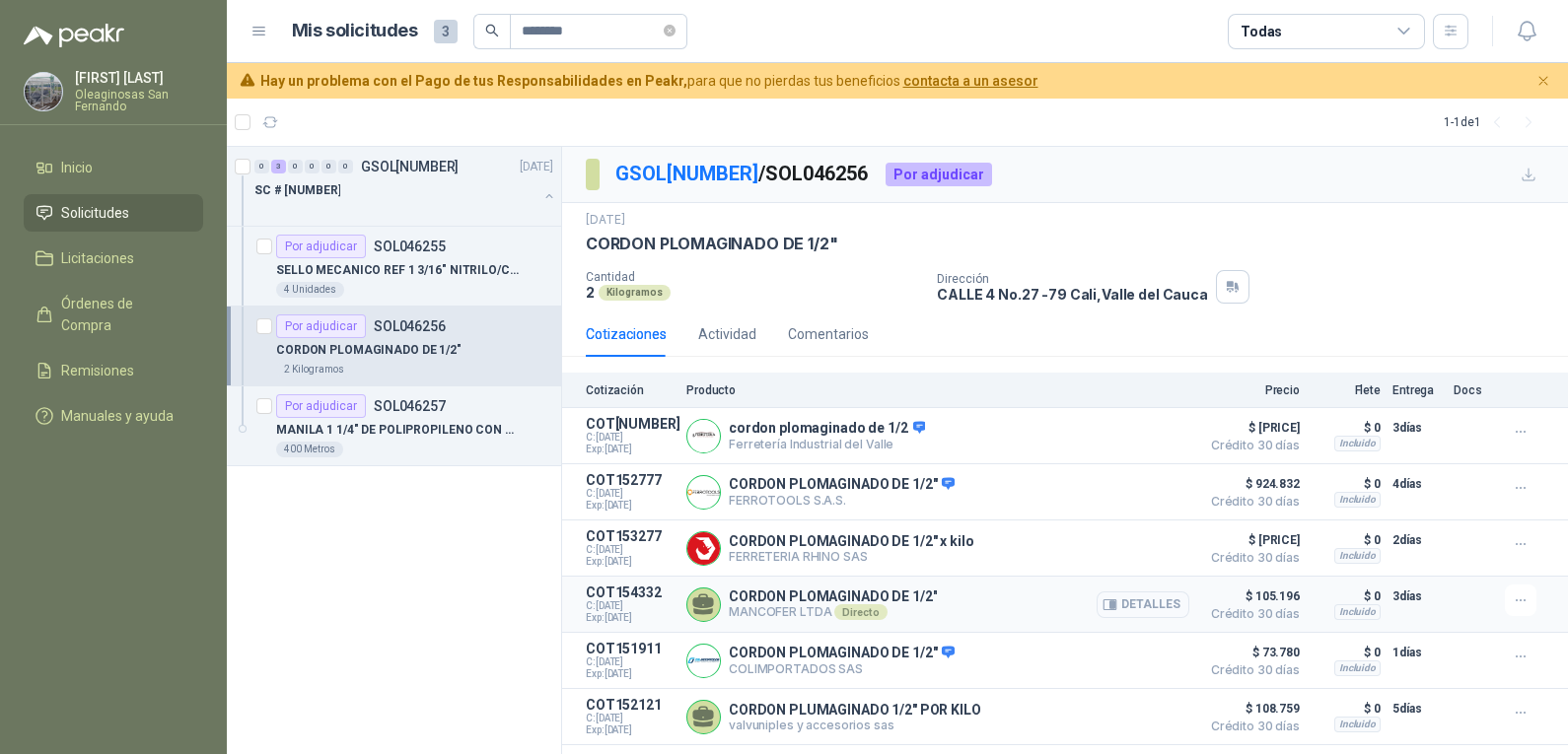 click on "Detalles" at bounding box center (0, 0) 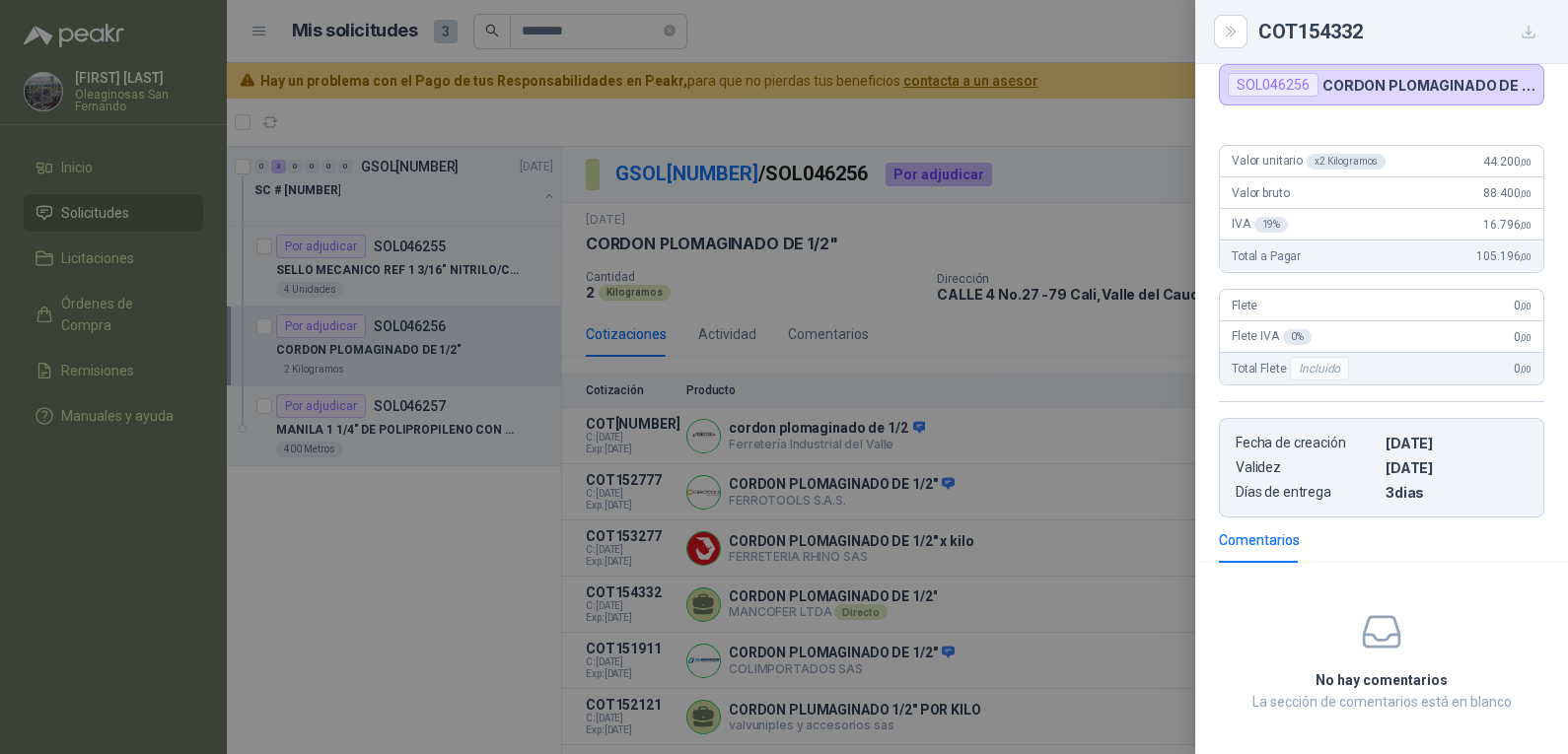 scroll, scrollTop: 158, scrollLeft: 0, axis: vertical 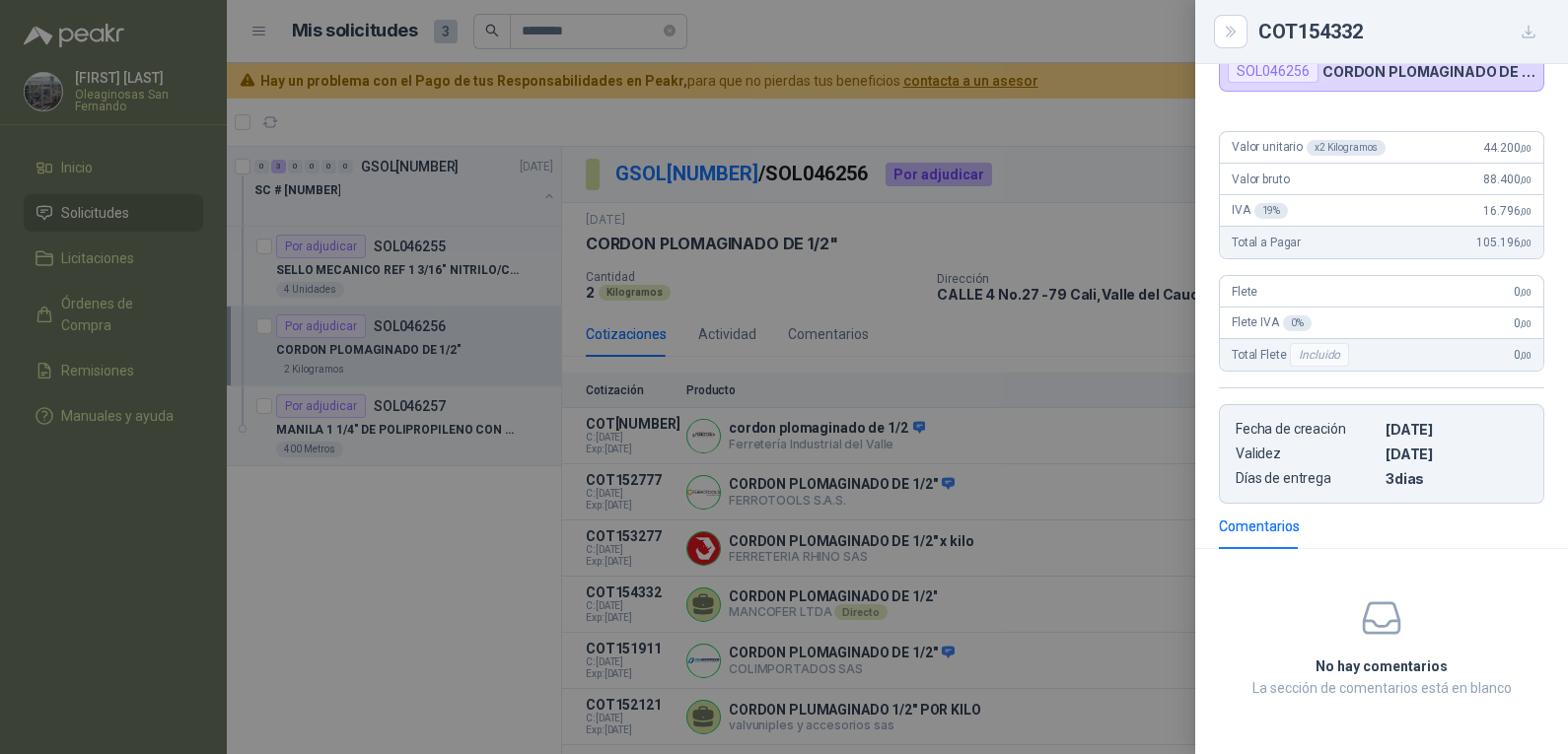 click at bounding box center (784, 377) 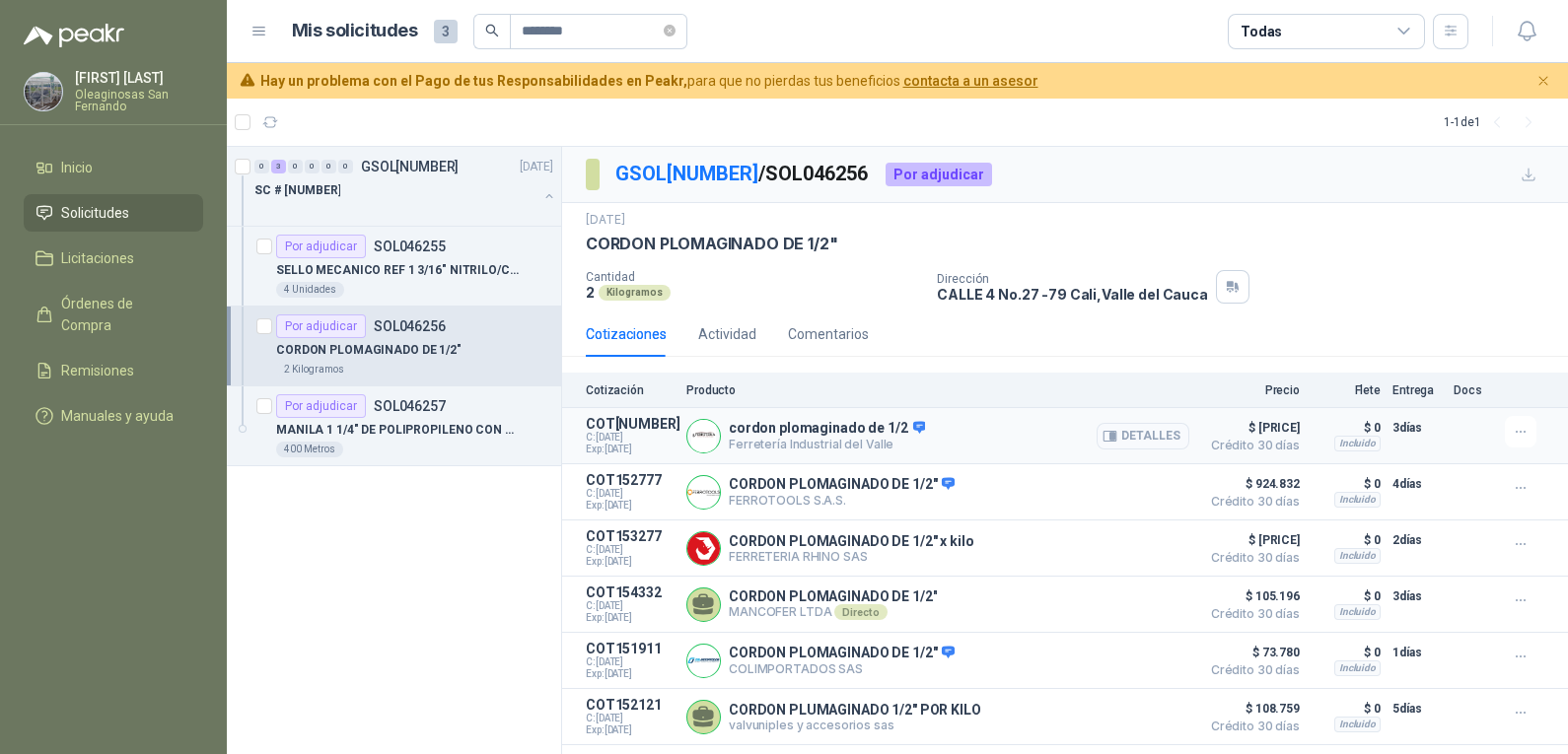 click on "Detalles" at bounding box center (1143, 436) 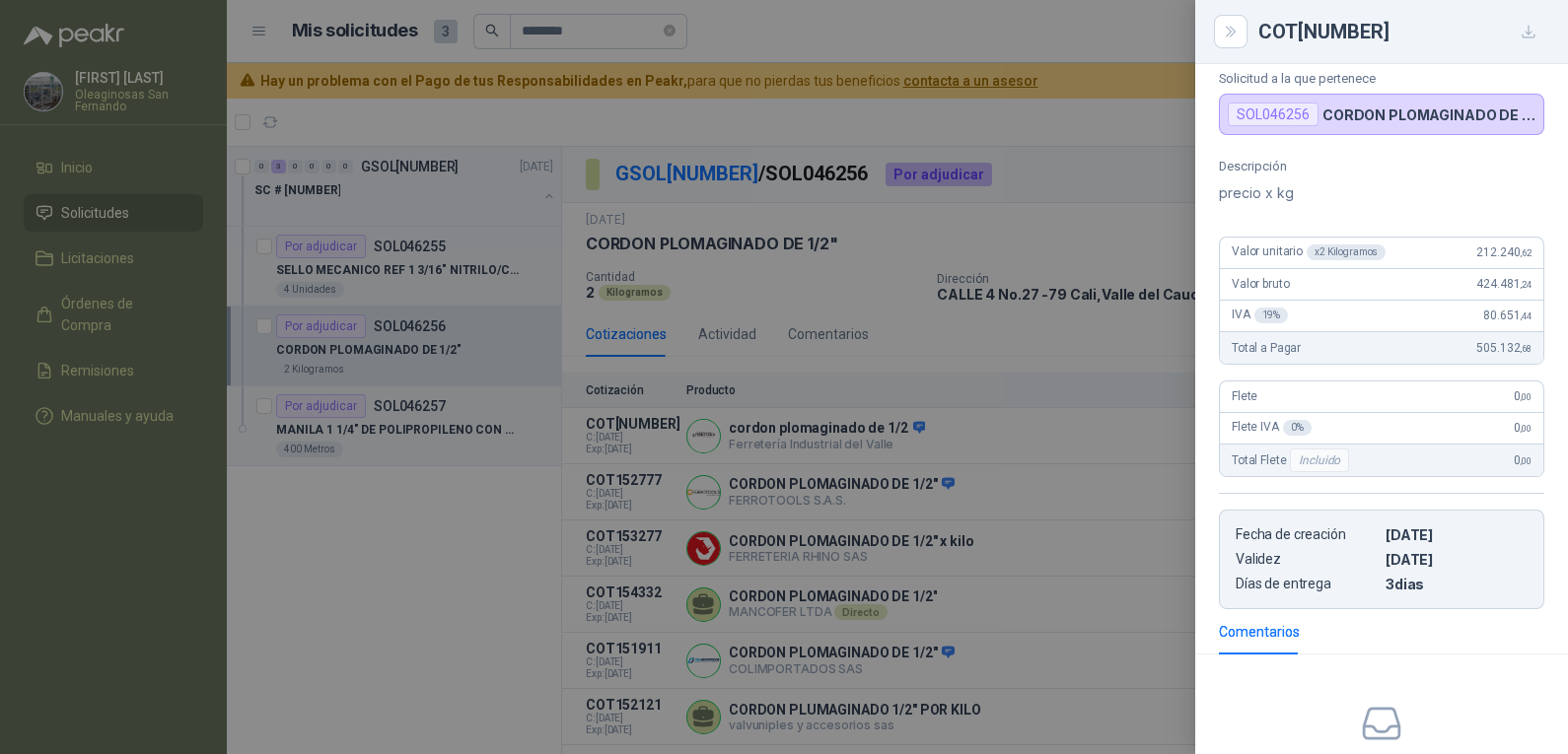 scroll, scrollTop: 196, scrollLeft: 0, axis: vertical 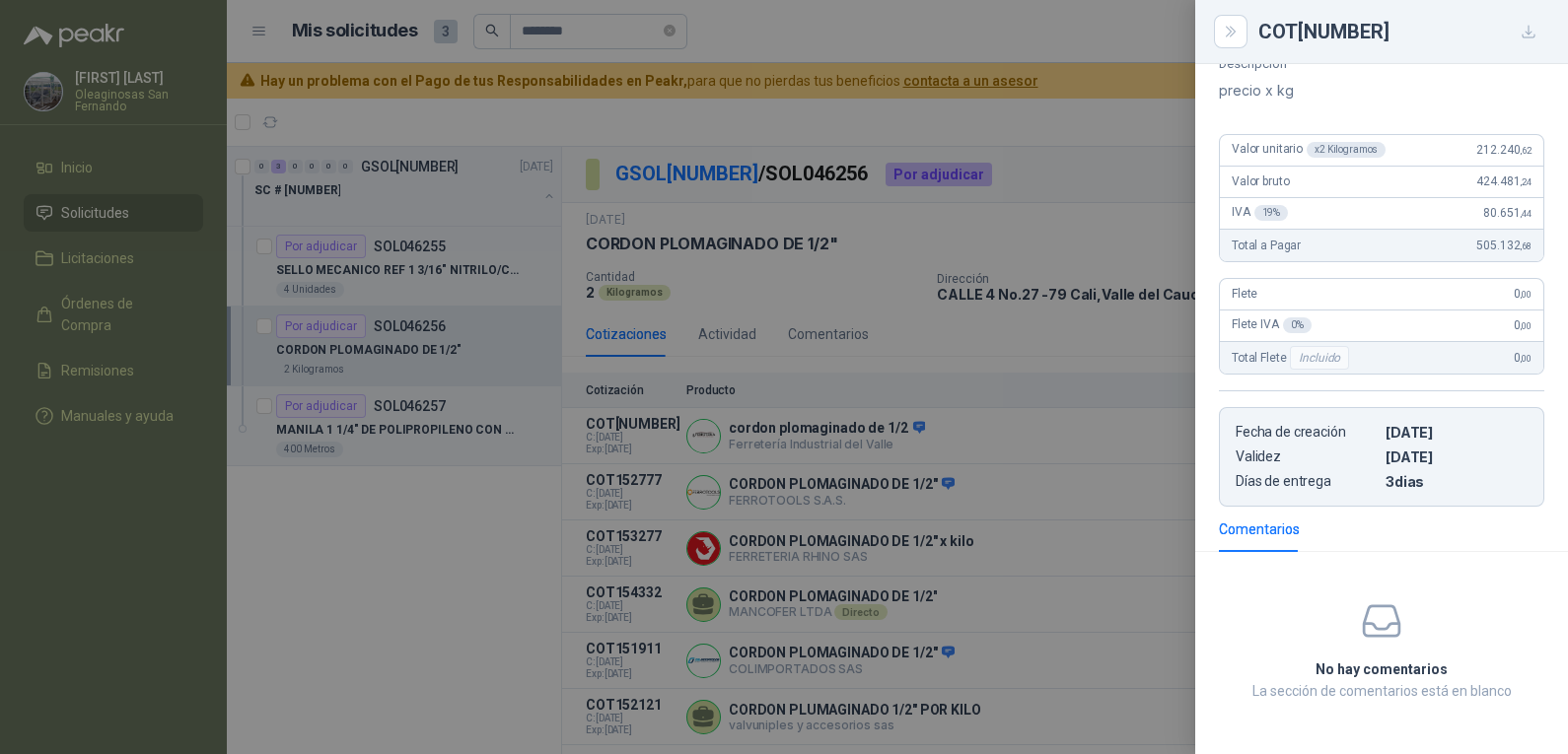 click at bounding box center (784, 377) 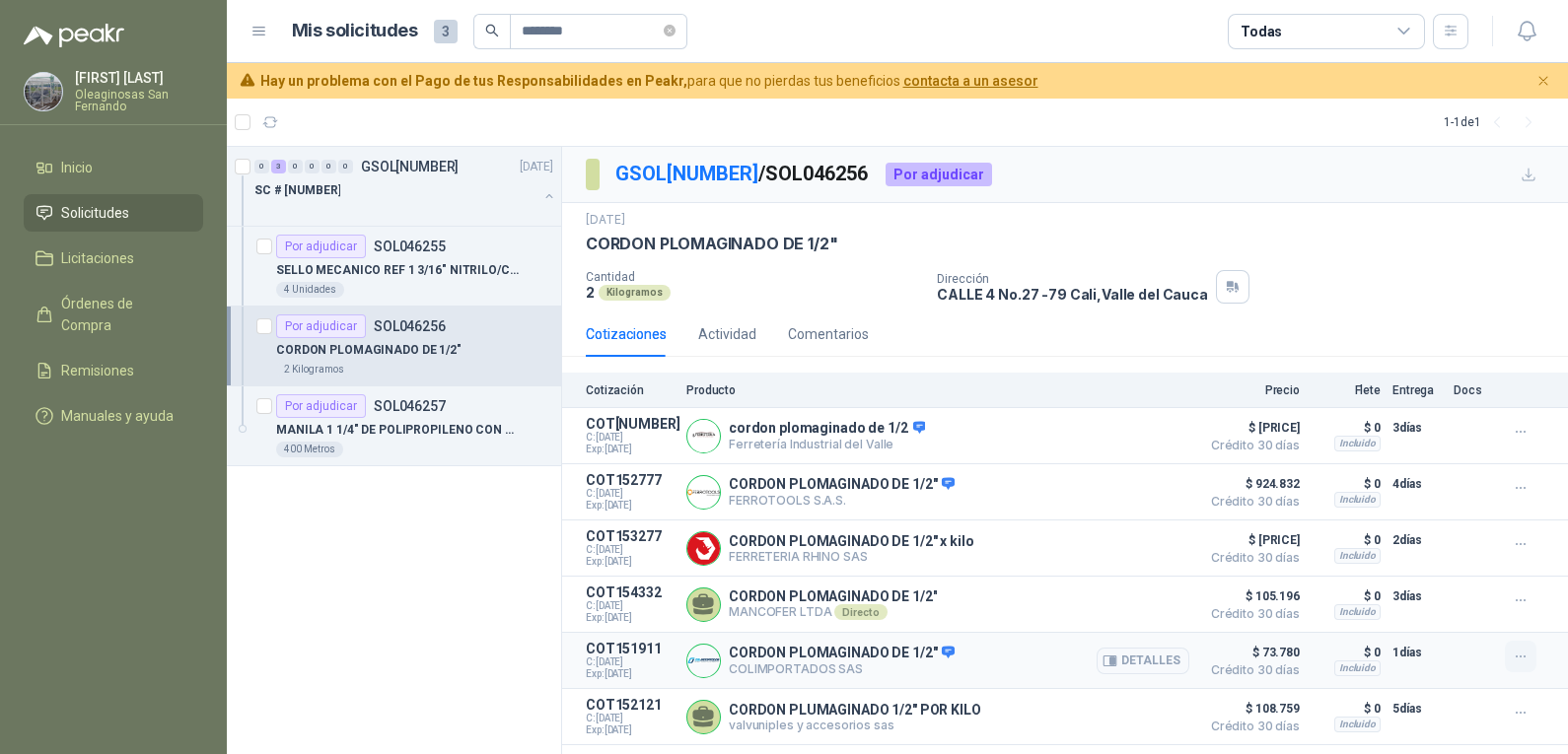 click at bounding box center [1521, 432] 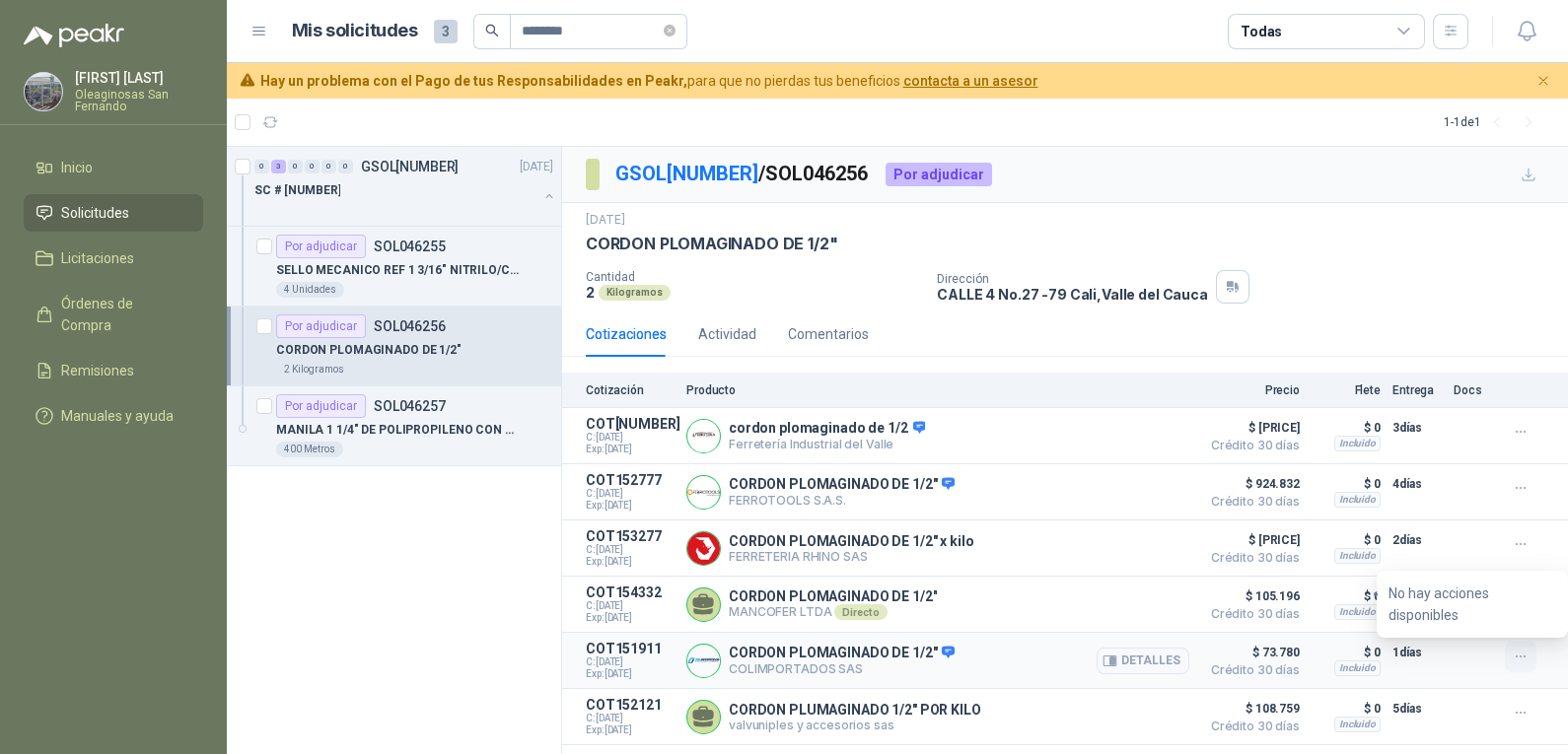 click at bounding box center (1521, 656) 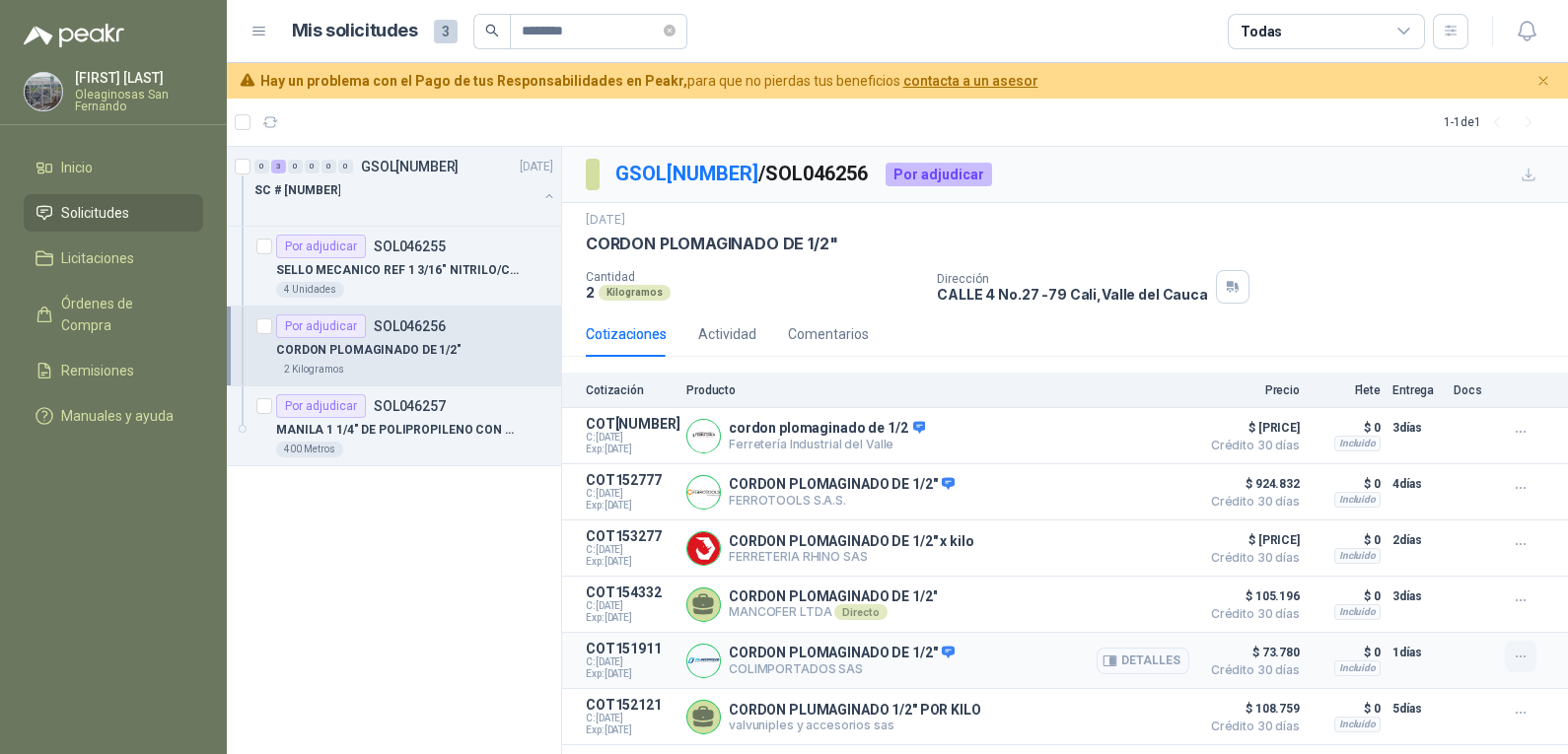 click at bounding box center (1521, 432) 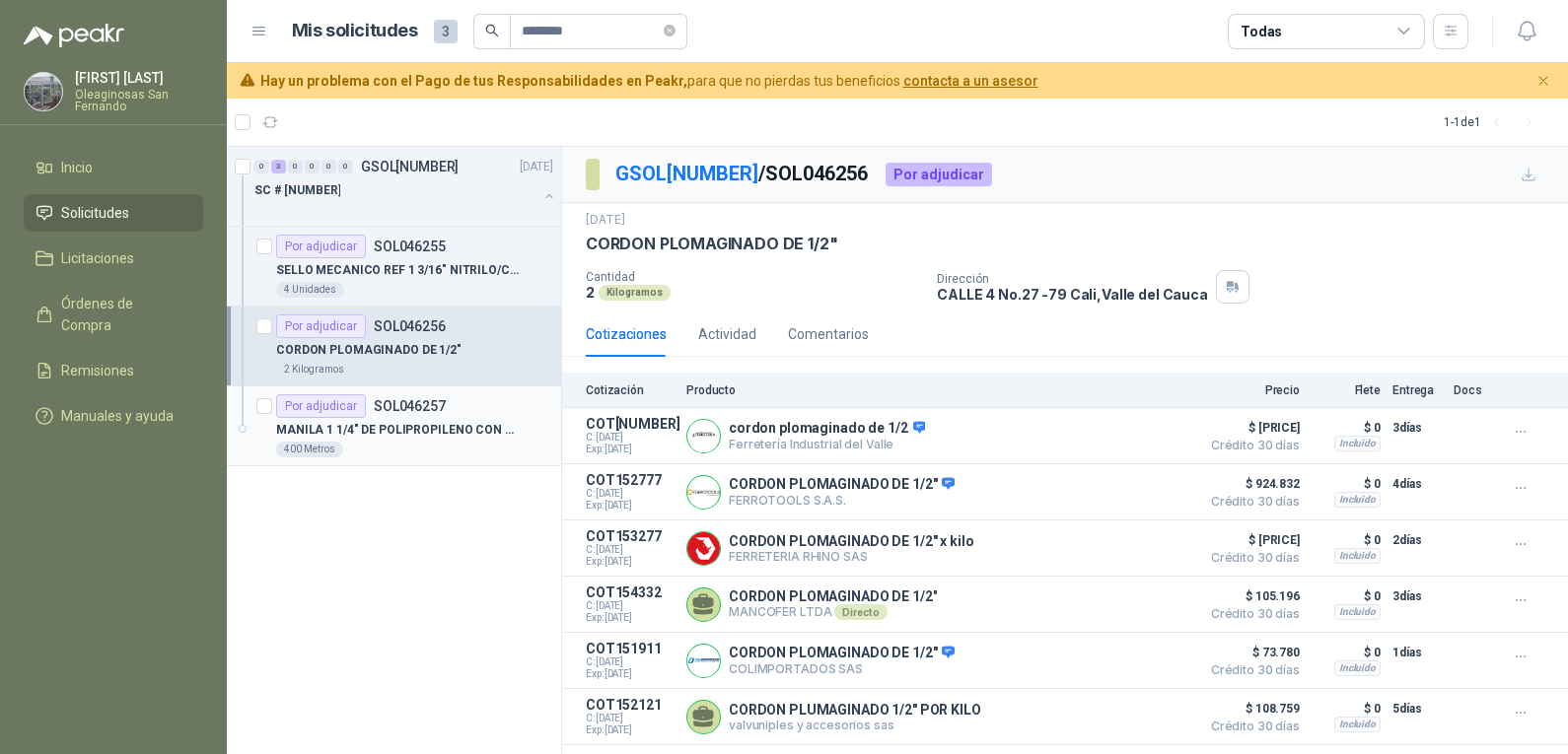 click on "MANILA 1  1/4" DE POLIPROPILENO CON ALMA DE YUTE" at bounding box center (398, 430) 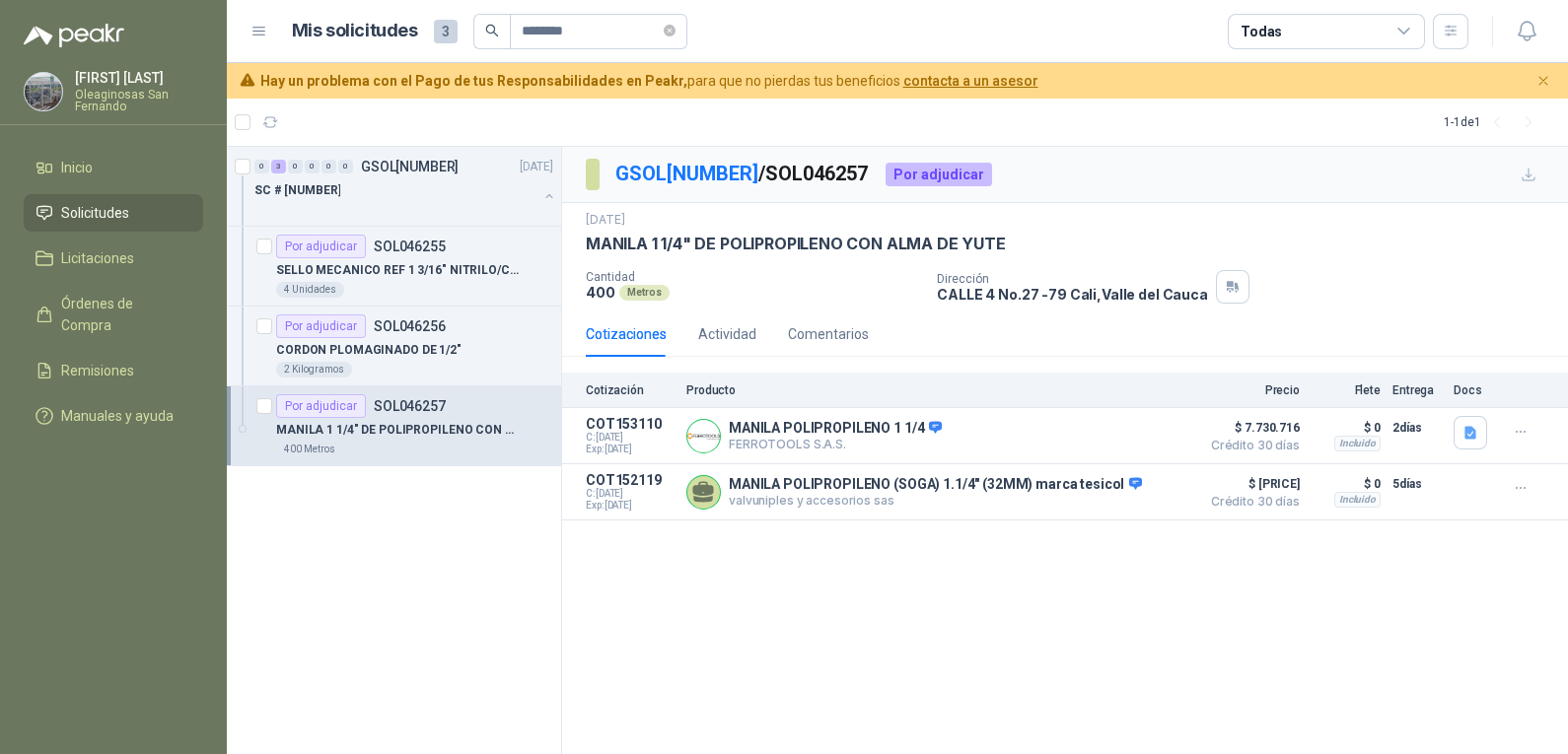 click at bounding box center (43, 92) 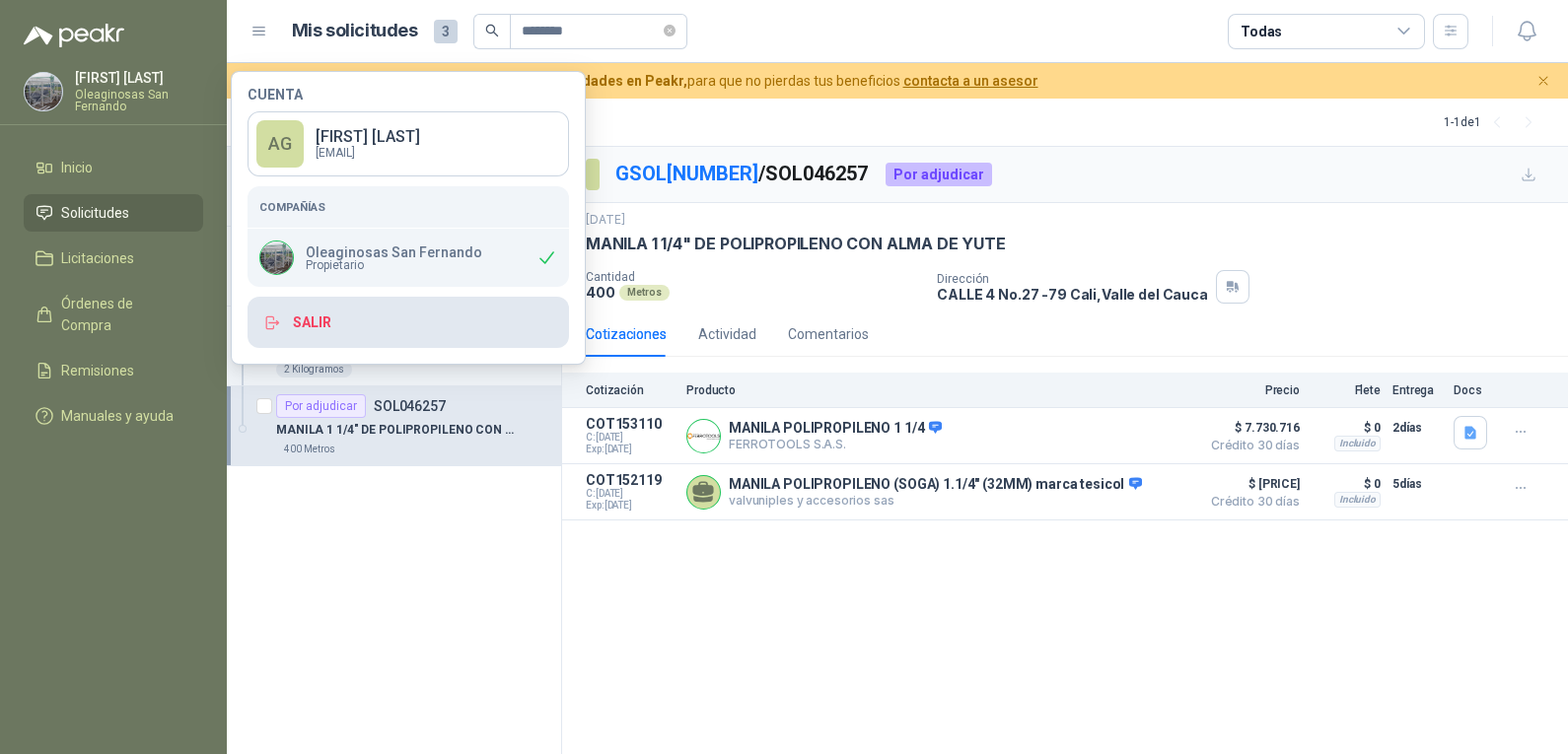 click on "Salir" at bounding box center [408, 322] 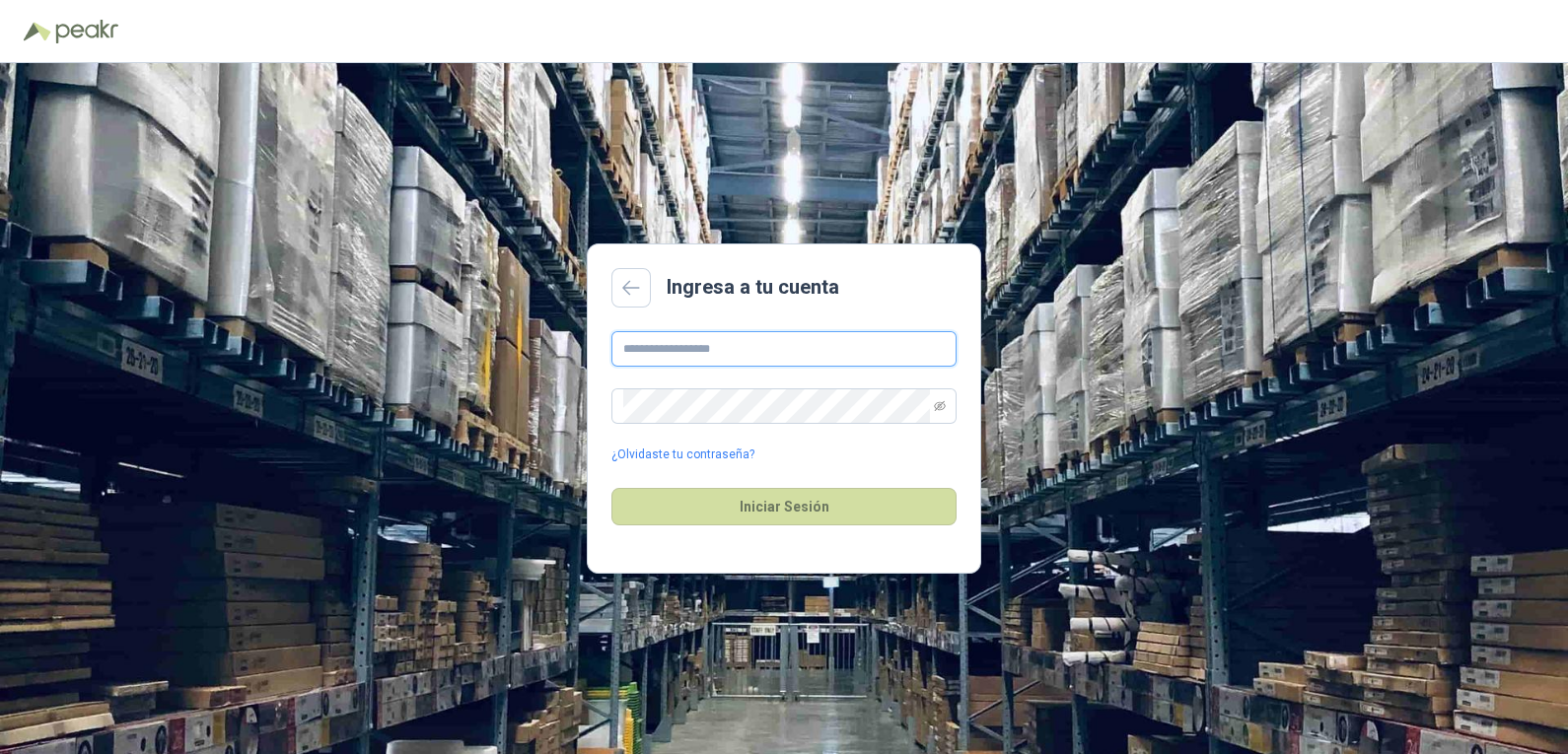 type on "********" 